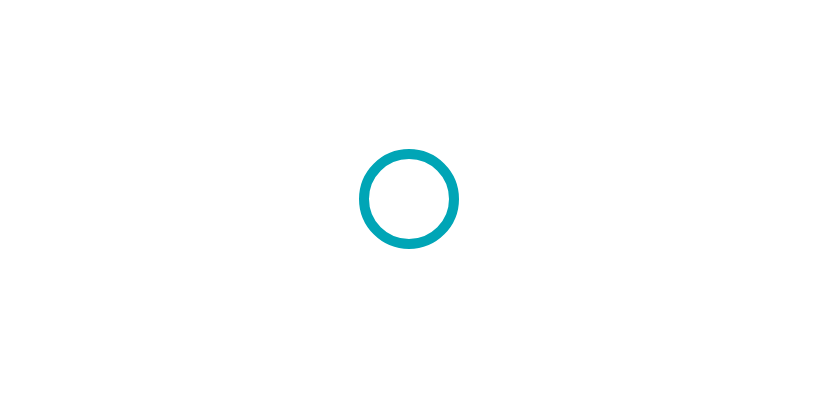 scroll, scrollTop: 0, scrollLeft: 0, axis: both 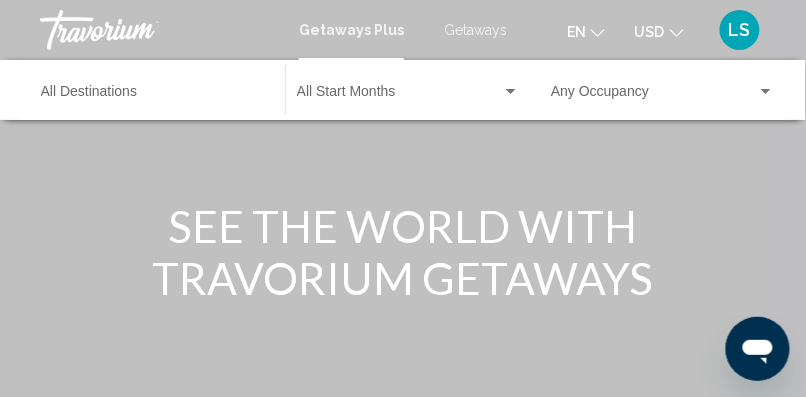 click on "Getaways" at bounding box center [475, 30] 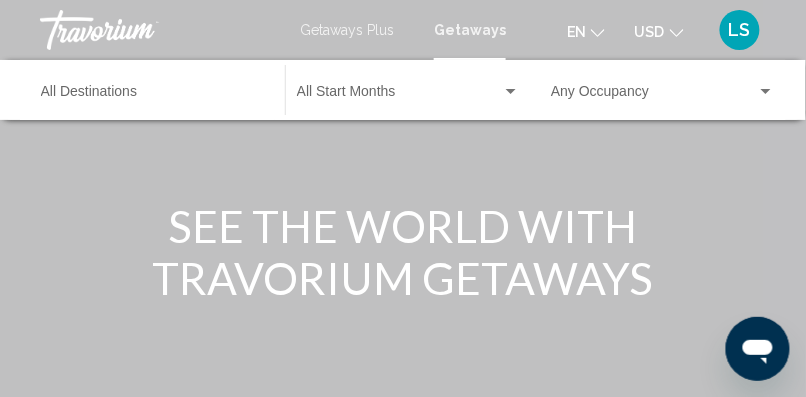 click on "Destination All Destinations" at bounding box center (153, 90) 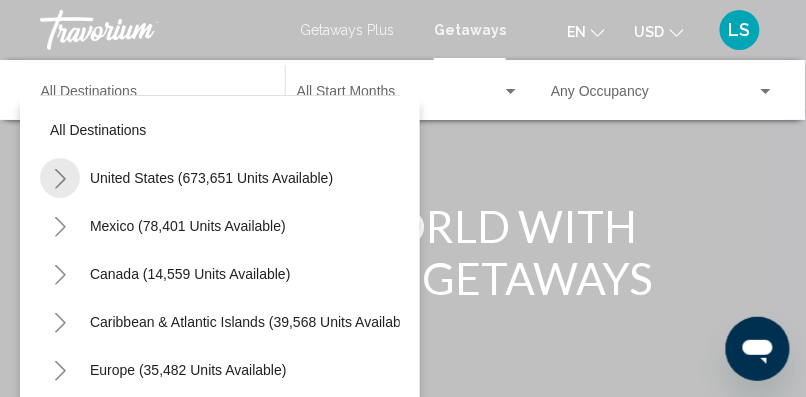 click 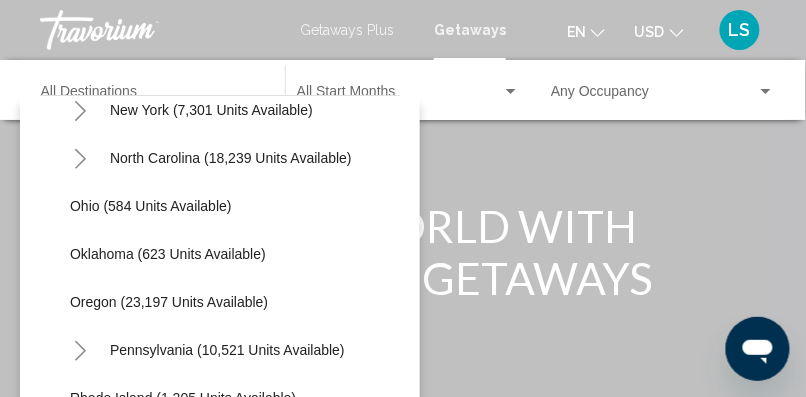 scroll, scrollTop: 1475, scrollLeft: 0, axis: vertical 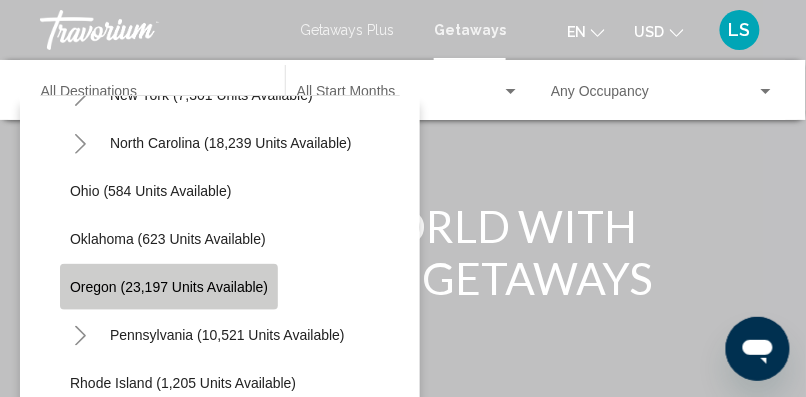 click on "Oregon (23,197 units available)" 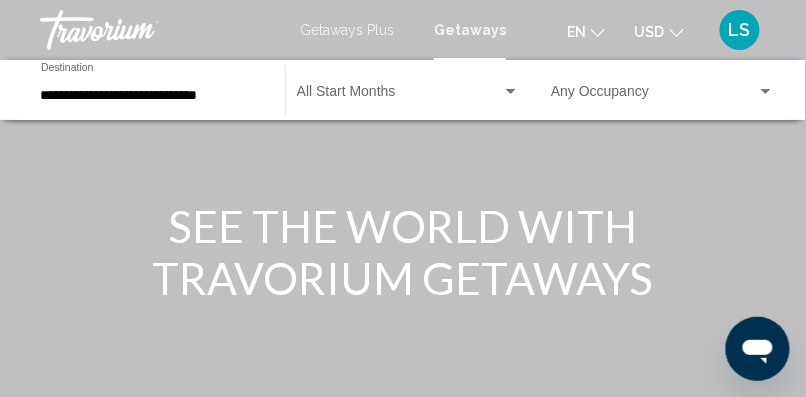 click on "Start Month All Start Months" 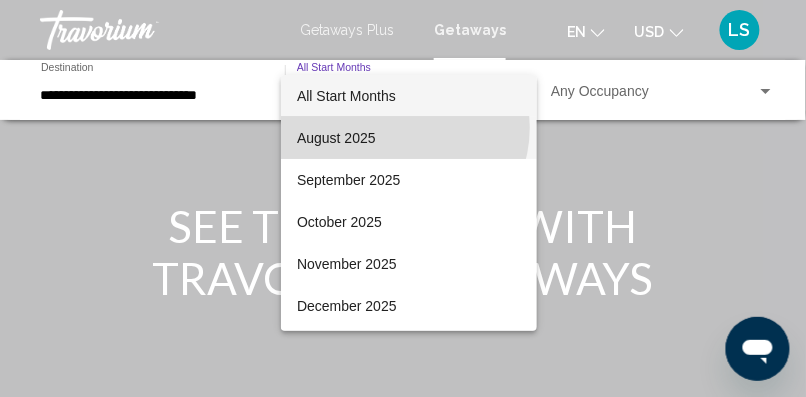 click on "August 2025" at bounding box center (409, 138) 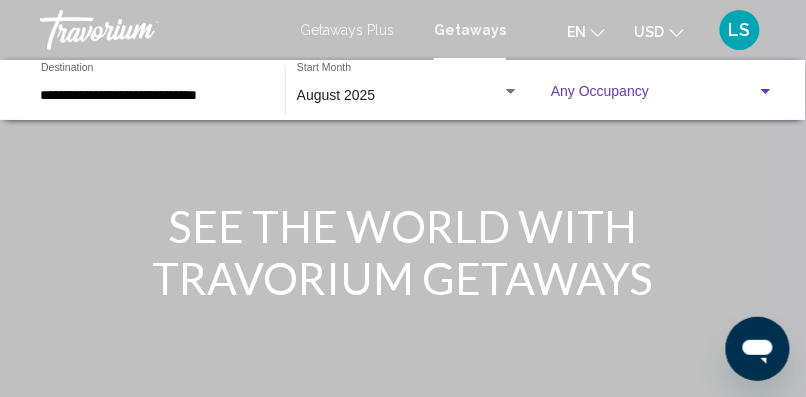 click at bounding box center (654, 96) 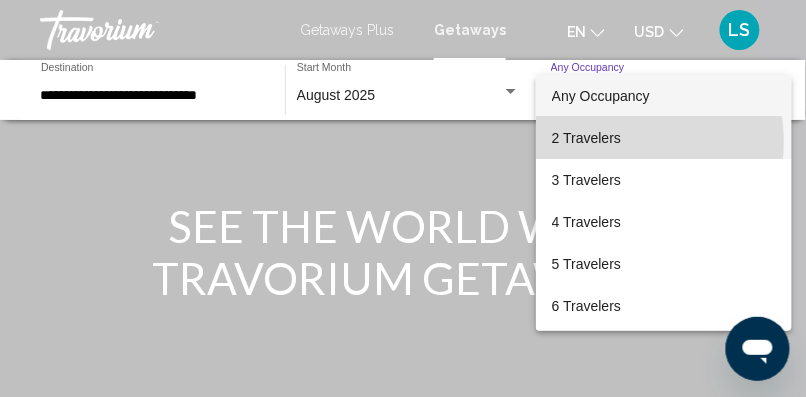 click on "2 Travelers" at bounding box center (664, 138) 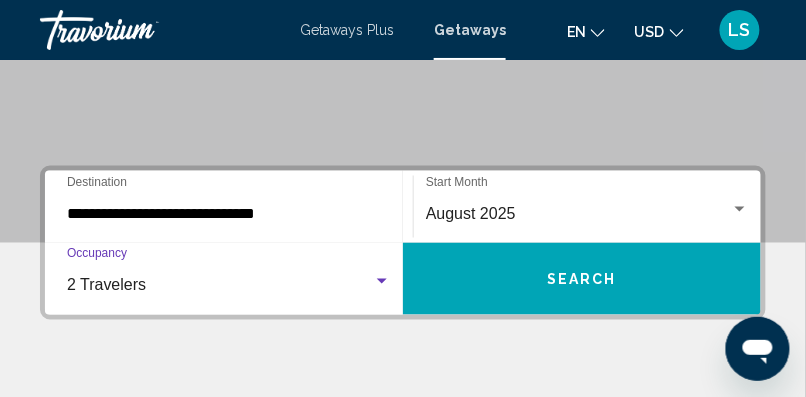scroll, scrollTop: 358, scrollLeft: 0, axis: vertical 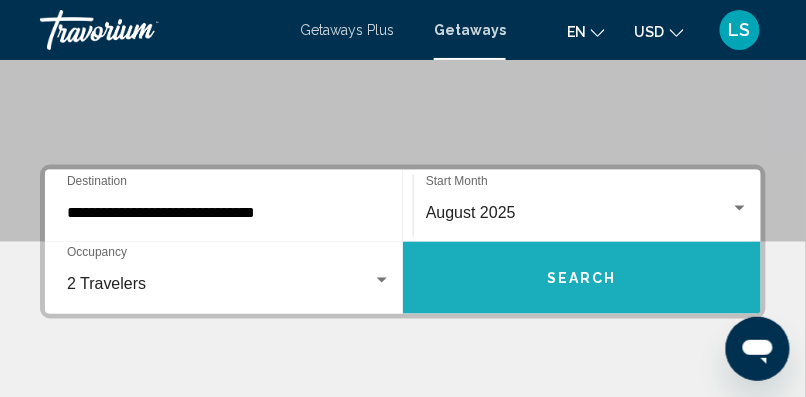 click on "Search" at bounding box center (582, 278) 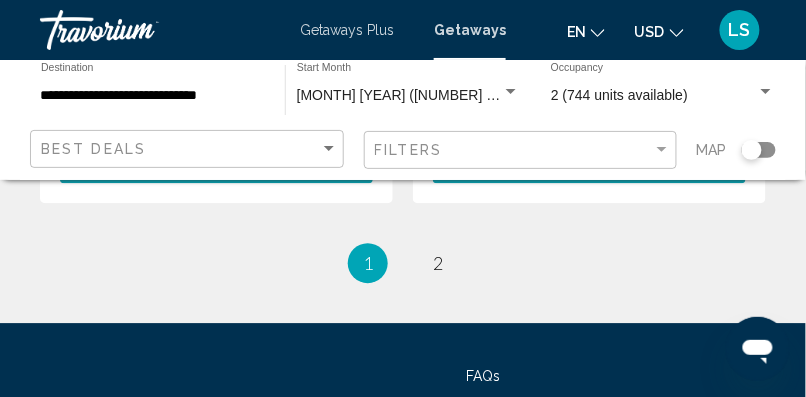scroll, scrollTop: 4383, scrollLeft: 0, axis: vertical 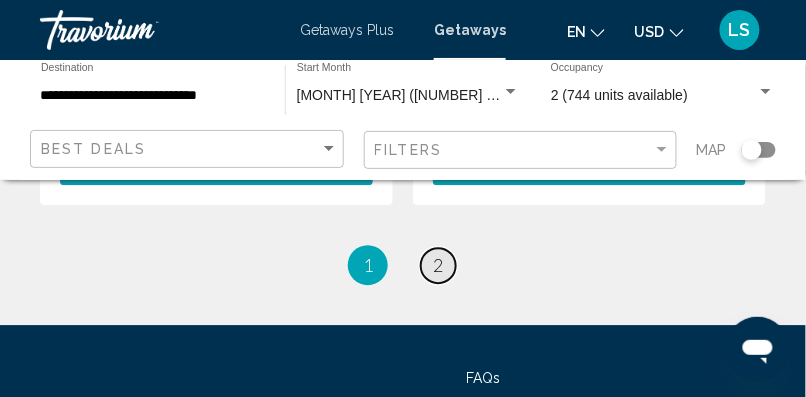 click on "page  2" at bounding box center [438, 265] 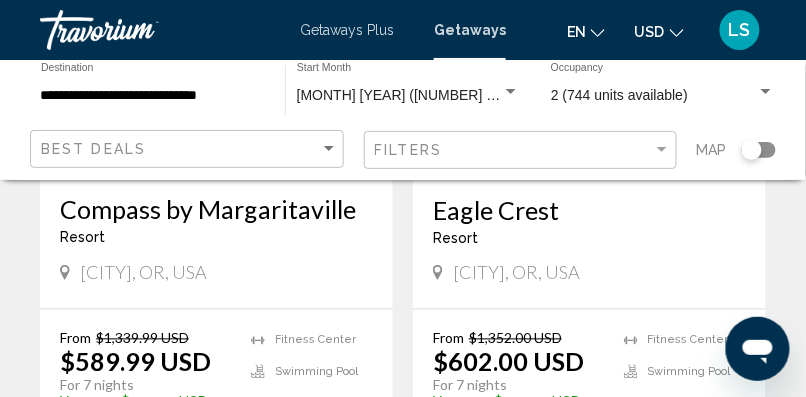 scroll, scrollTop: 388, scrollLeft: 0, axis: vertical 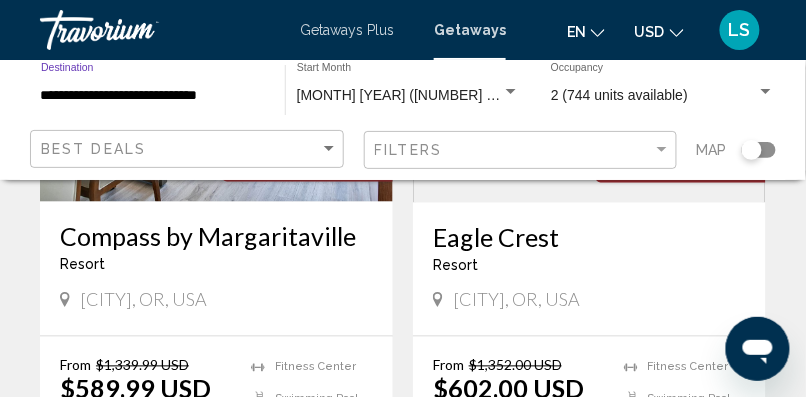 click on "**********" at bounding box center [153, 96] 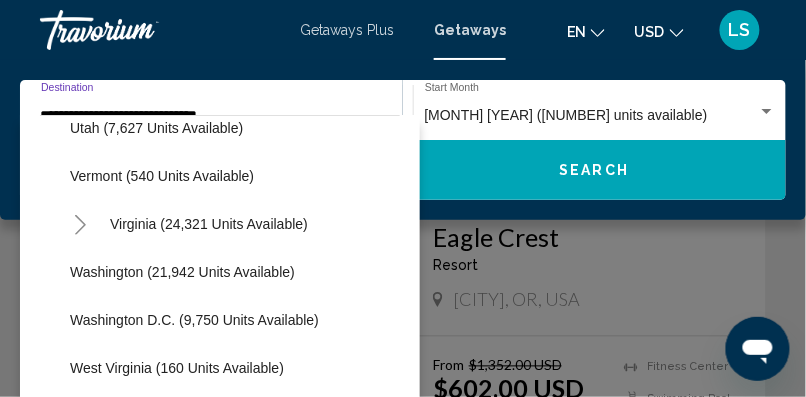 scroll, scrollTop: 1947, scrollLeft: 0, axis: vertical 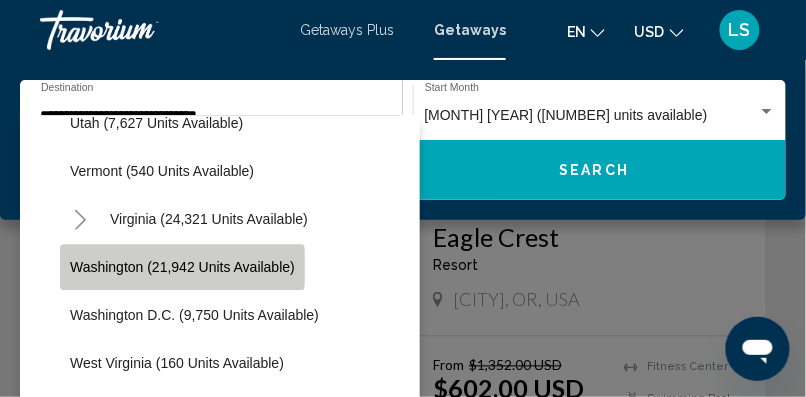 click on "Washington (21,942 units available)" 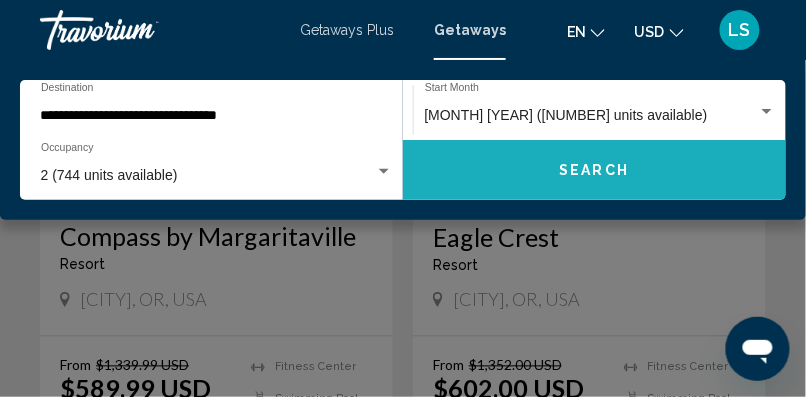click on "Search" 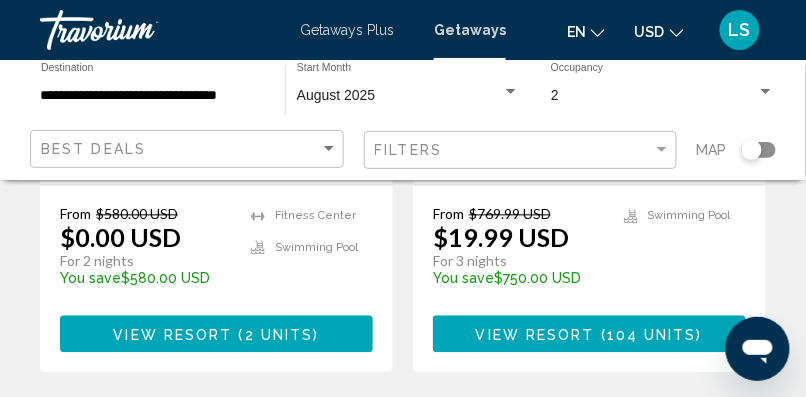 scroll, scrollTop: 572, scrollLeft: 0, axis: vertical 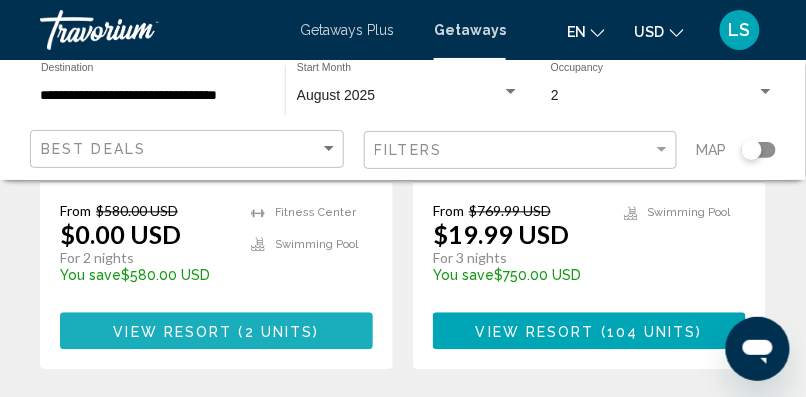 click on "View Resort    ( 2 units )" at bounding box center (216, 331) 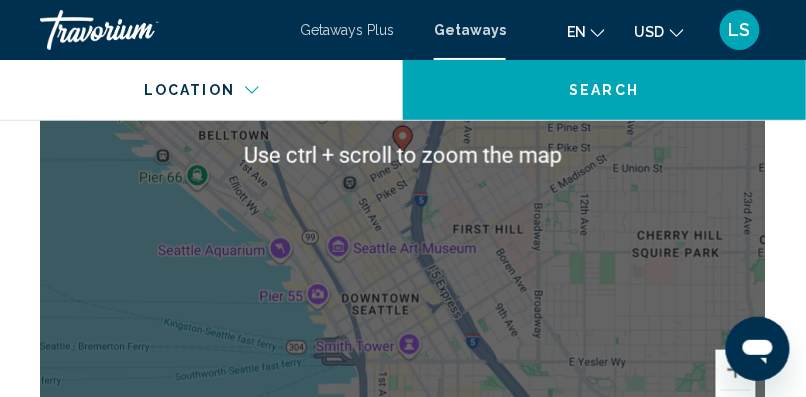 scroll, scrollTop: 2588, scrollLeft: 0, axis: vertical 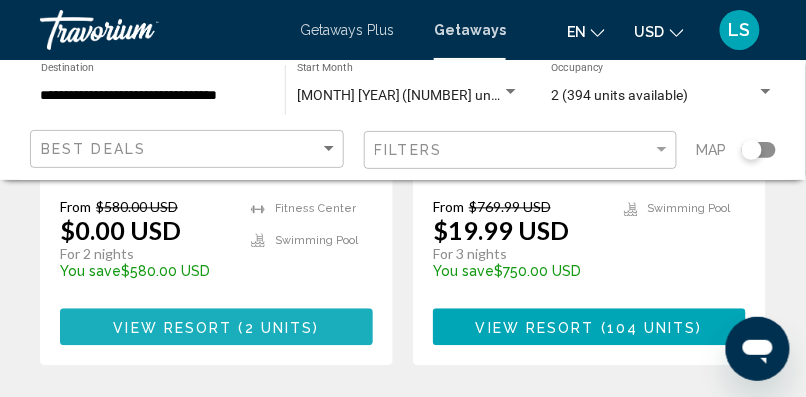 click on "2 units" at bounding box center (279, 328) 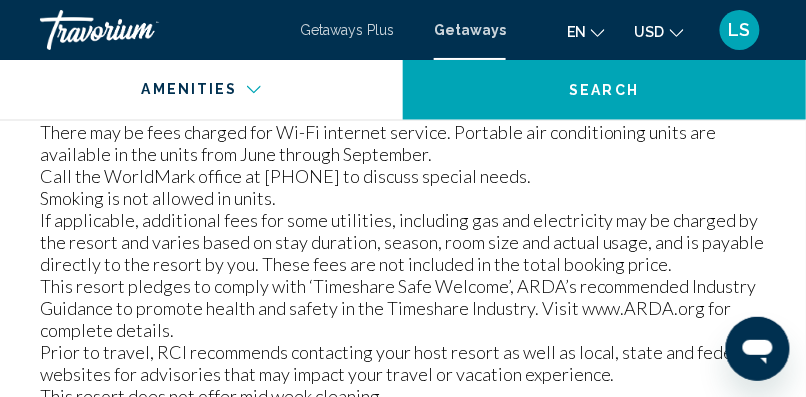 scroll, scrollTop: 1743, scrollLeft: 0, axis: vertical 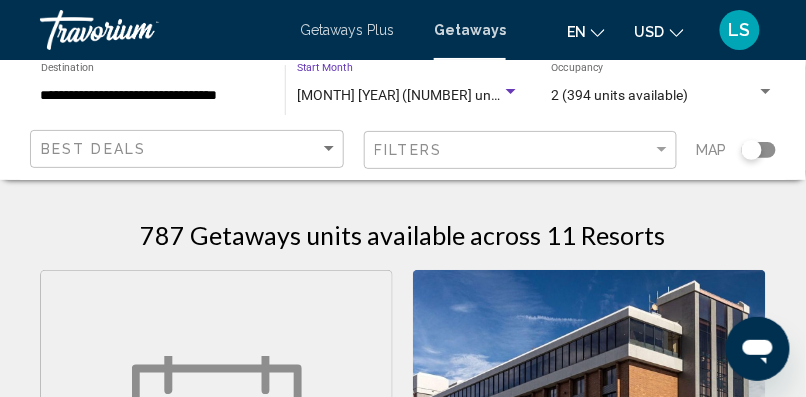 click on "[MONTH] [YEAR] ([NUMBER] units available)" at bounding box center (433, 95) 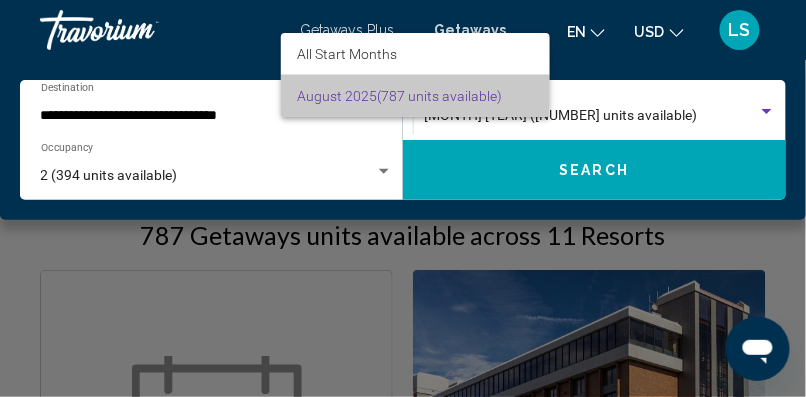 click on "[MONTH] [YEAR]  ([NUMBER] units available)" at bounding box center (415, 96) 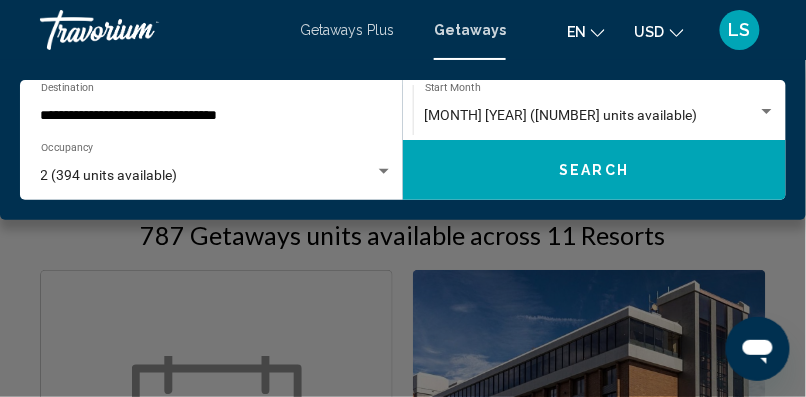 click on "Getaways" at bounding box center [470, 30] 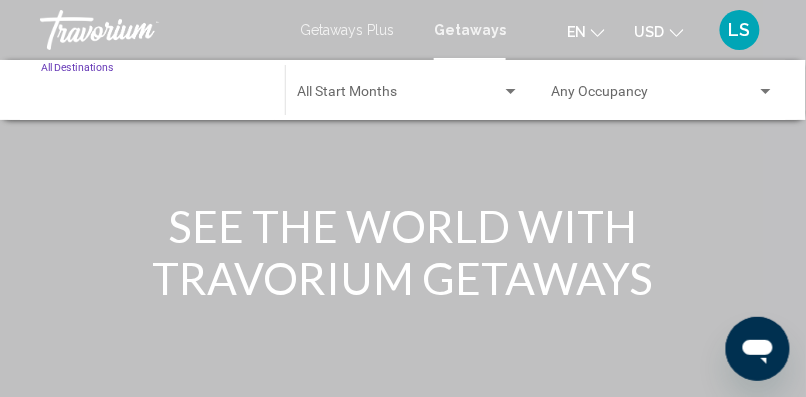 click on "Destination All Destinations" at bounding box center [153, 96] 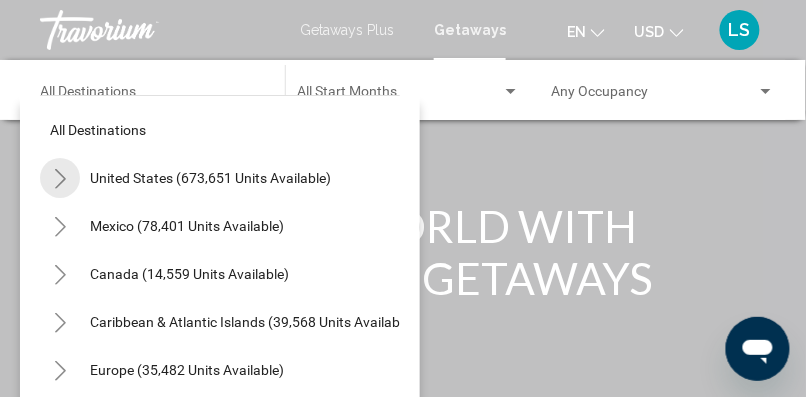 click 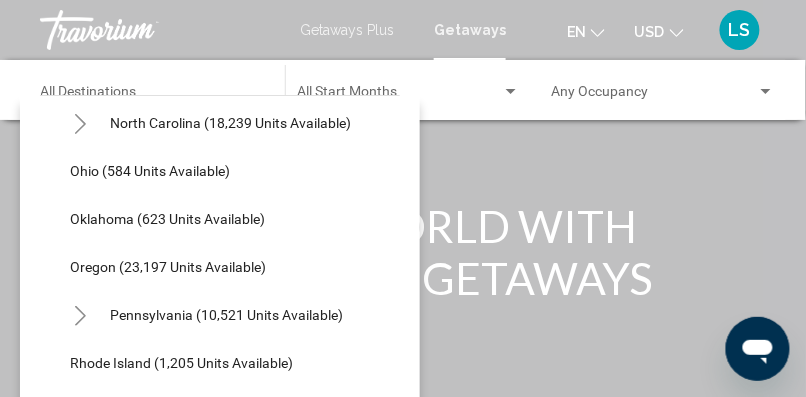 scroll, scrollTop: 1496, scrollLeft: 0, axis: vertical 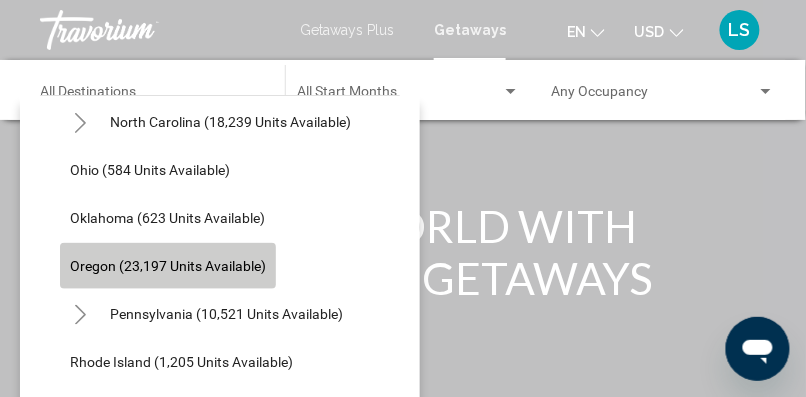 click on "Oregon (23,197 units available)" 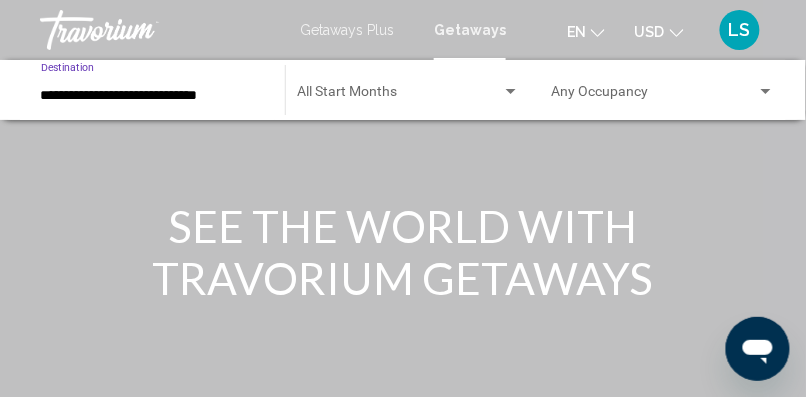 click at bounding box center (399, 96) 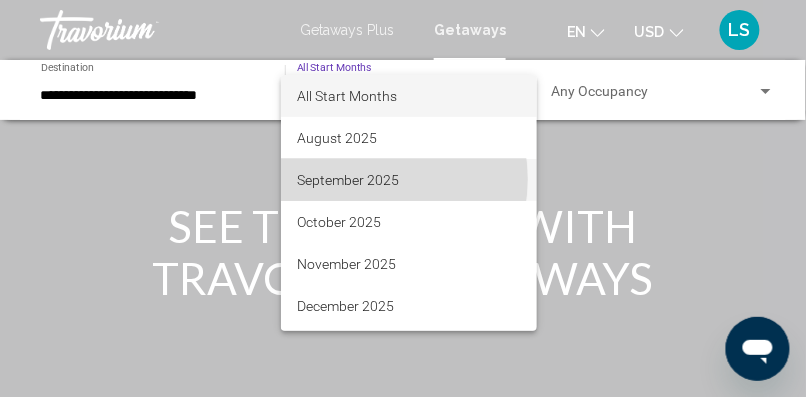 click on "September 2025" at bounding box center [409, 180] 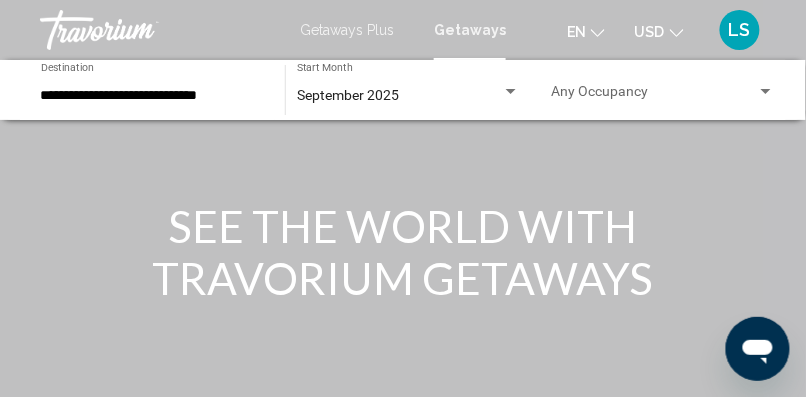 click on "Occupancy Any Occupancy" at bounding box center (663, 90) 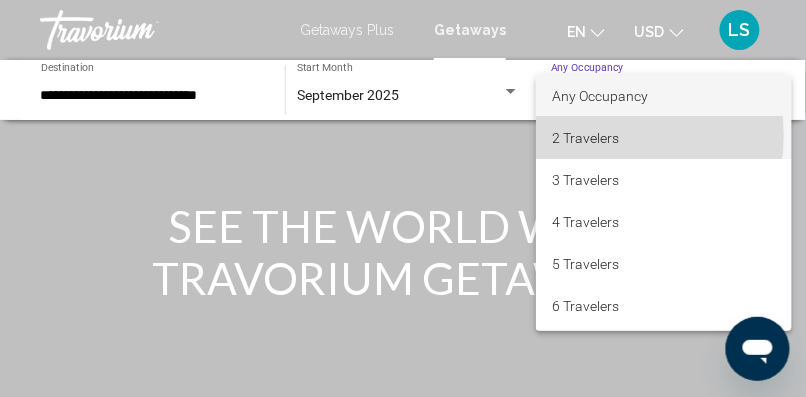 click on "2 Travelers" at bounding box center (664, 138) 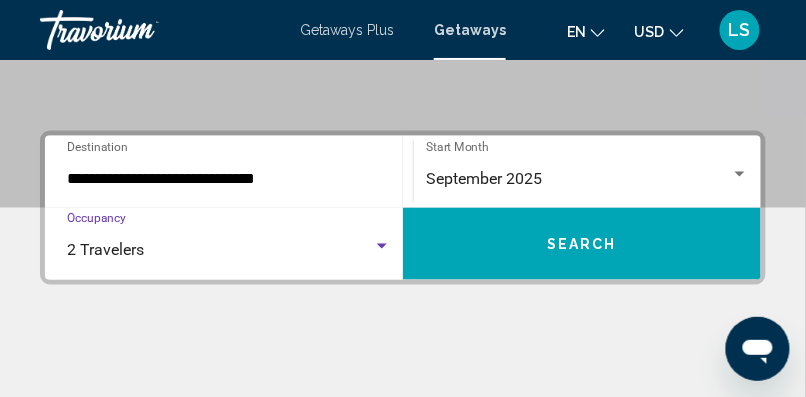 scroll, scrollTop: 392, scrollLeft: 0, axis: vertical 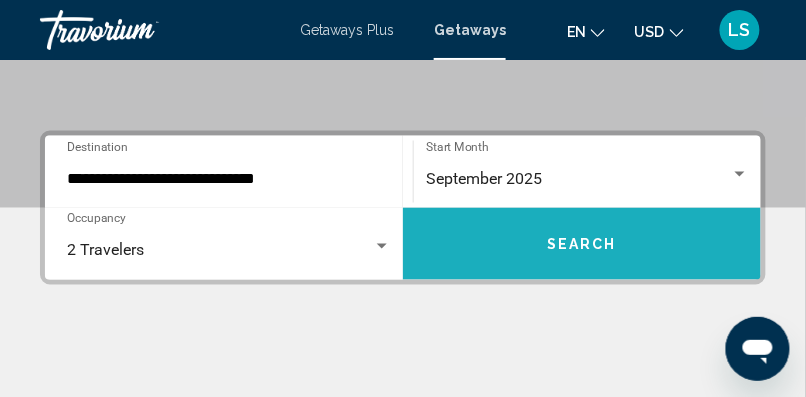 click on "Search" at bounding box center (582, 245) 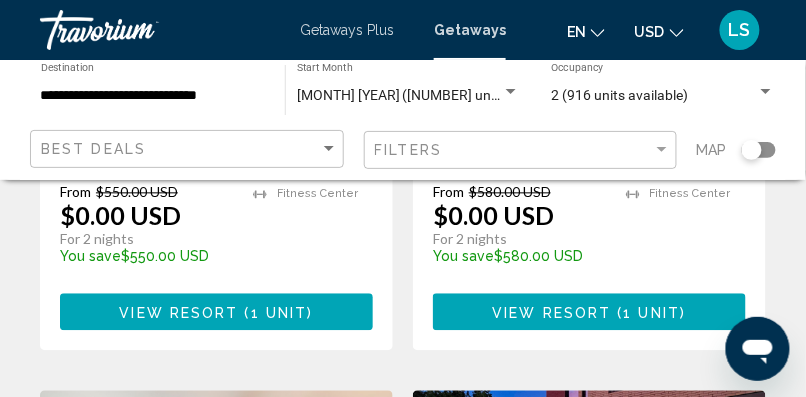 scroll, scrollTop: 599, scrollLeft: 0, axis: vertical 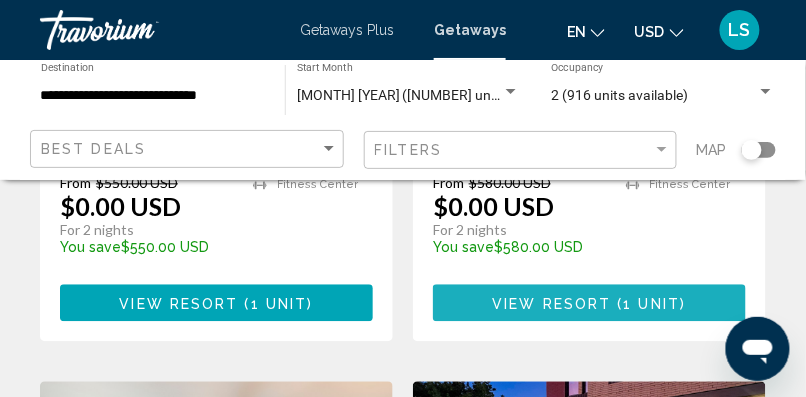 click on "1 unit" at bounding box center (652, 304) 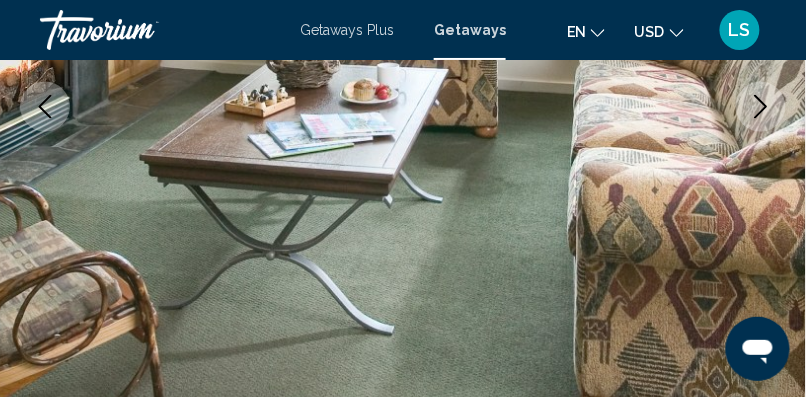 scroll, scrollTop: 384, scrollLeft: 0, axis: vertical 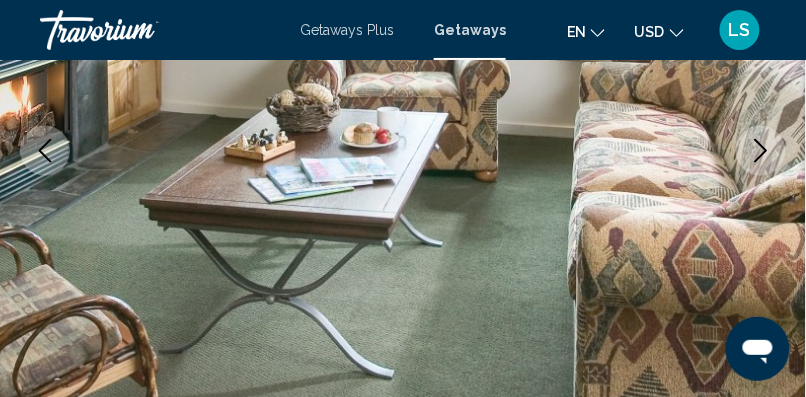 click 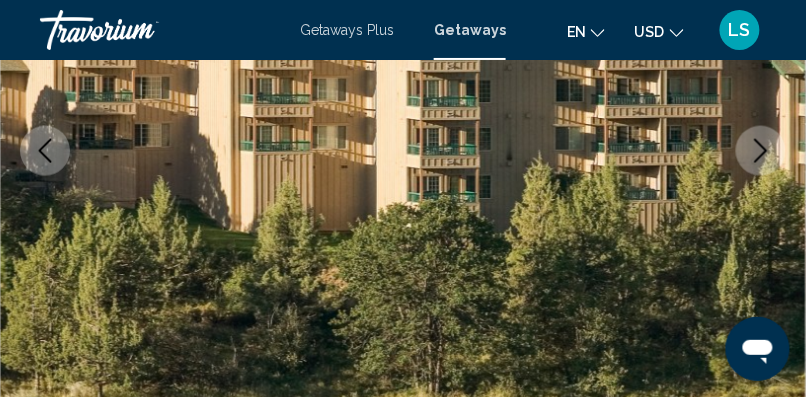 click 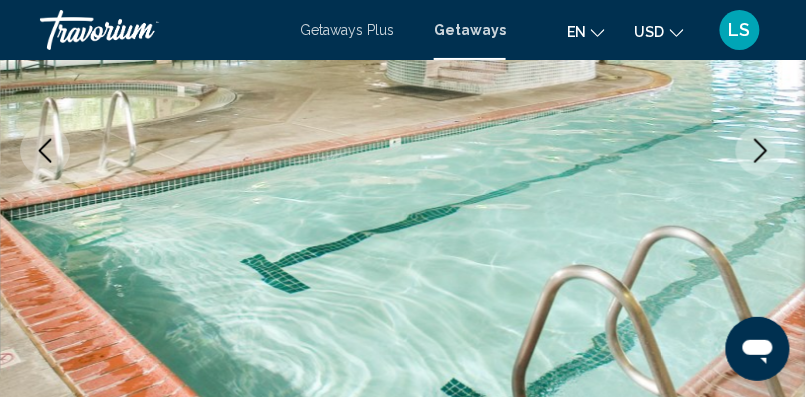 click 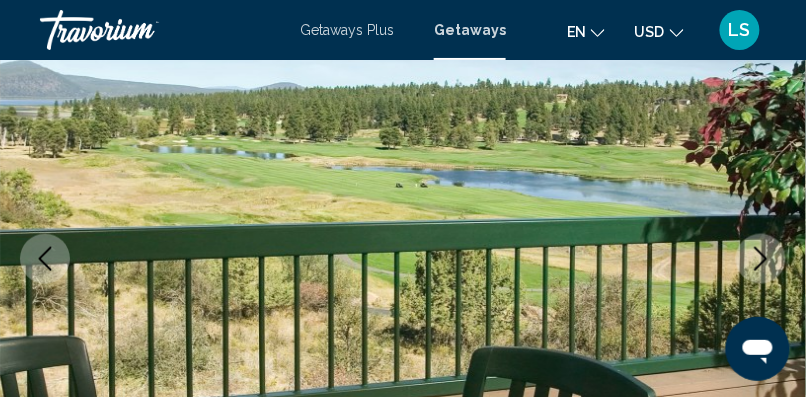 scroll, scrollTop: 275, scrollLeft: 0, axis: vertical 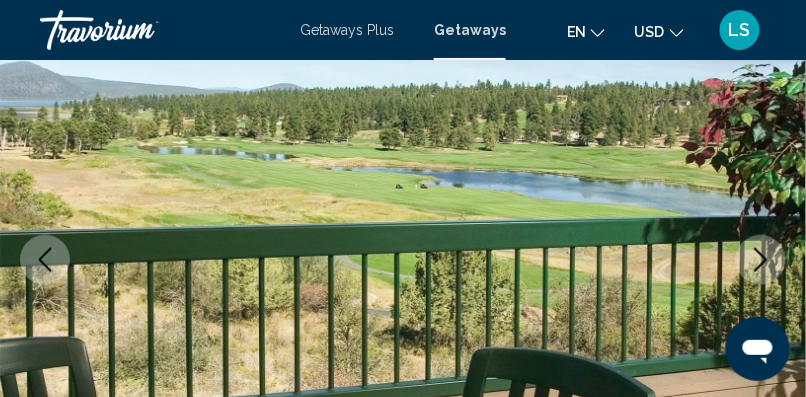 click 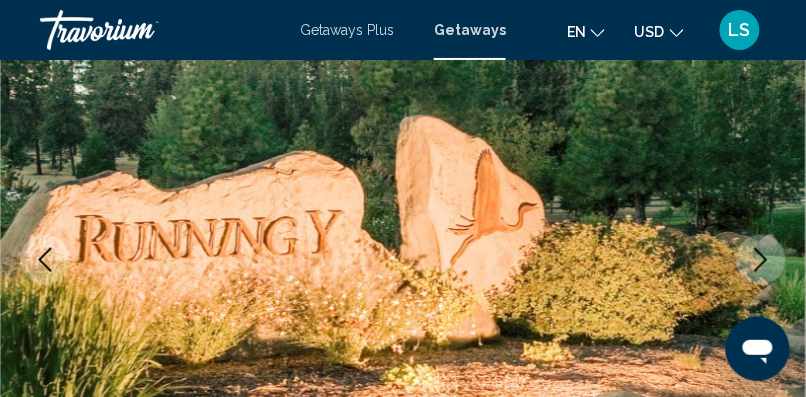 click 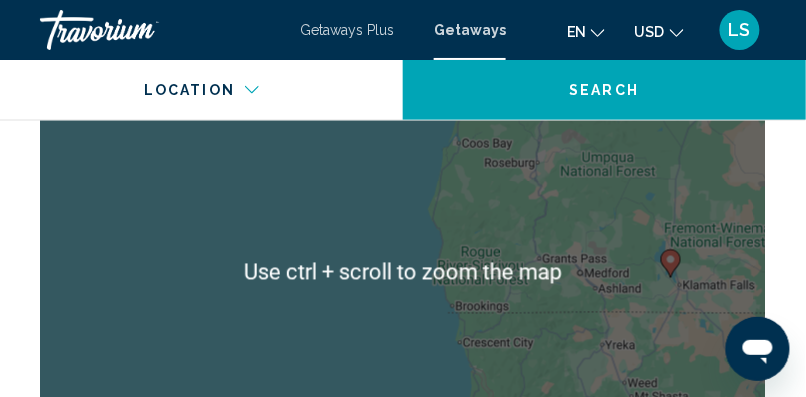 scroll, scrollTop: 4051, scrollLeft: 0, axis: vertical 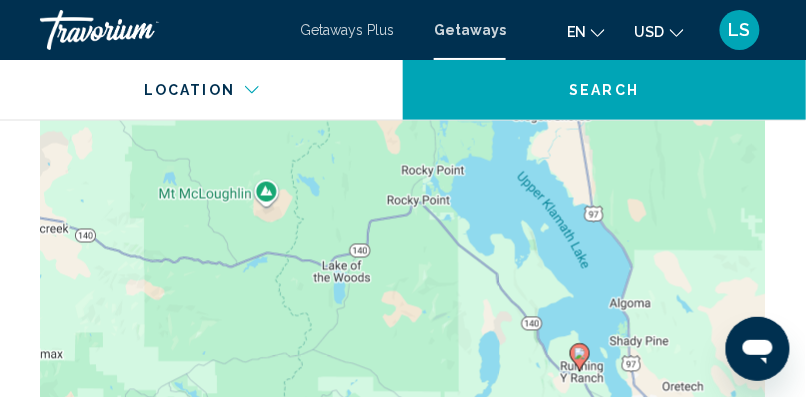 click on "To activate drag with keyboard, press Alt + Enter. Once in keyboard drag state, use the arrow keys to move the marker. To complete the drag, press the Enter key. To cancel, press Escape." at bounding box center (403, 273) 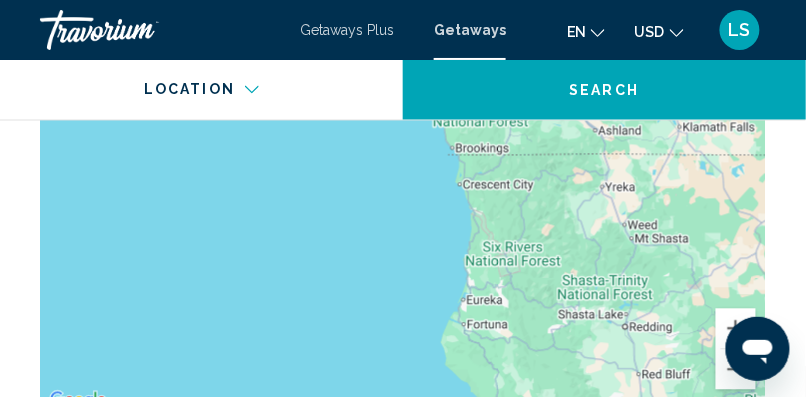 scroll, scrollTop: 4211, scrollLeft: 0, axis: vertical 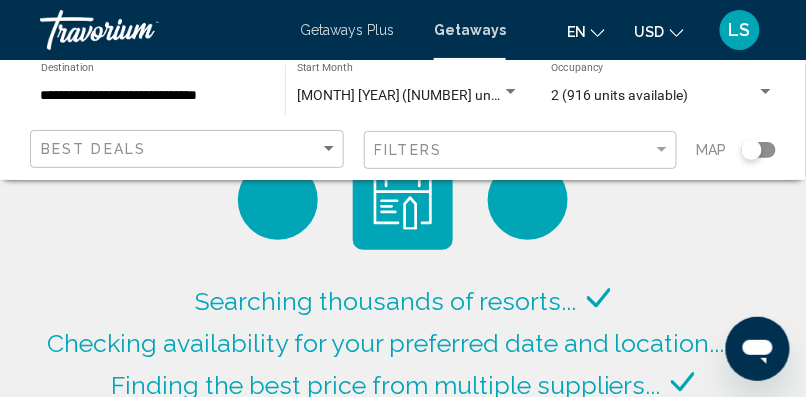 click on "**********" at bounding box center (153, 96) 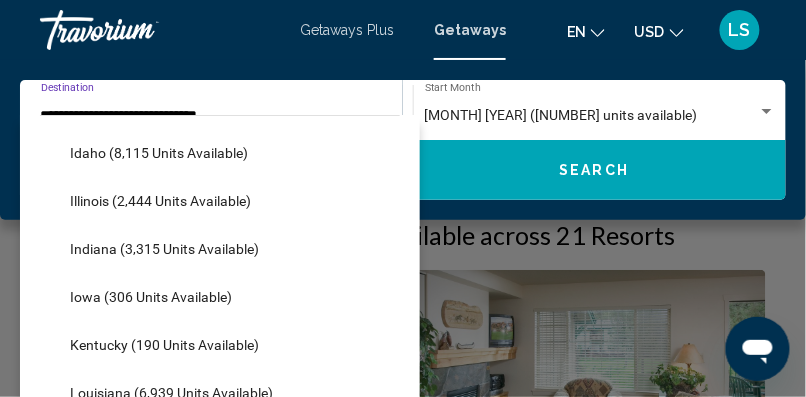 scroll, scrollTop: 553, scrollLeft: 0, axis: vertical 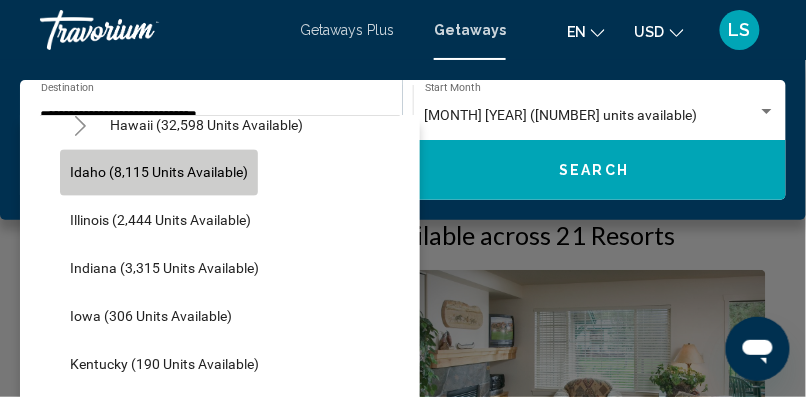 click on "Idaho (8,115 units available)" 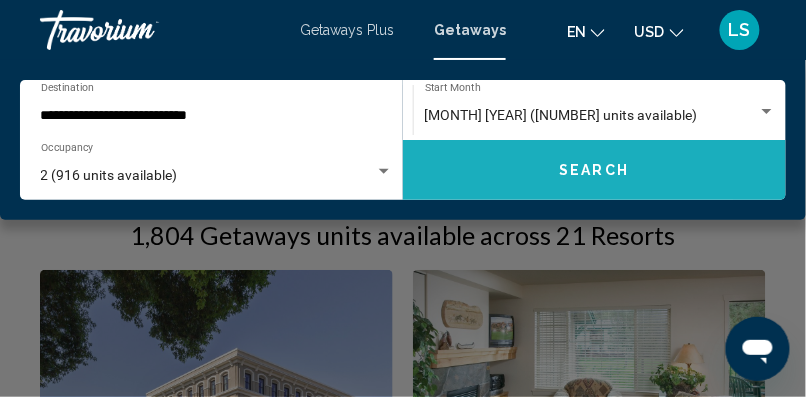 click on "Search" 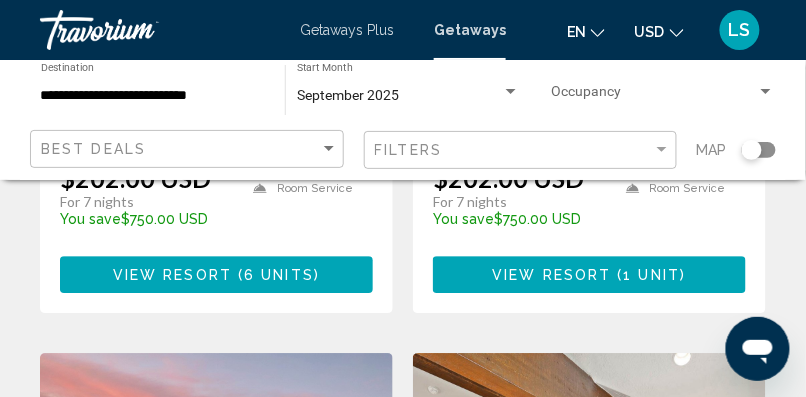 scroll, scrollTop: 1873, scrollLeft: 0, axis: vertical 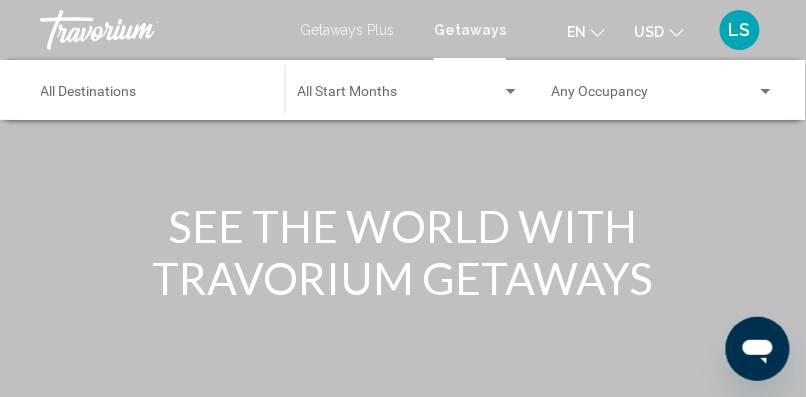 click on "Destination All Destinations" at bounding box center [153, 90] 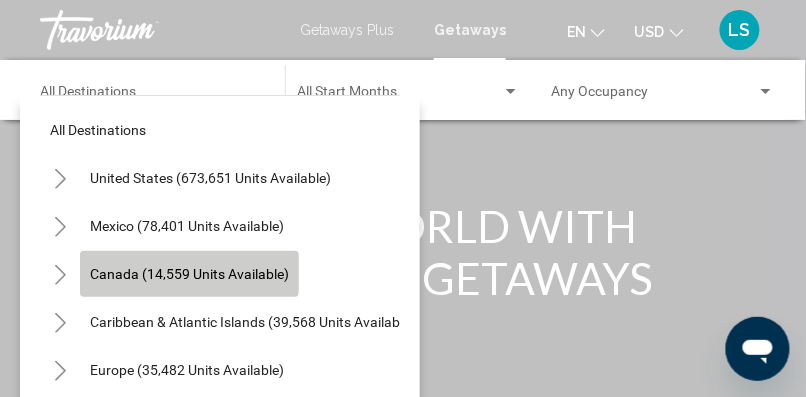 click on "Canada (14,559 units available)" 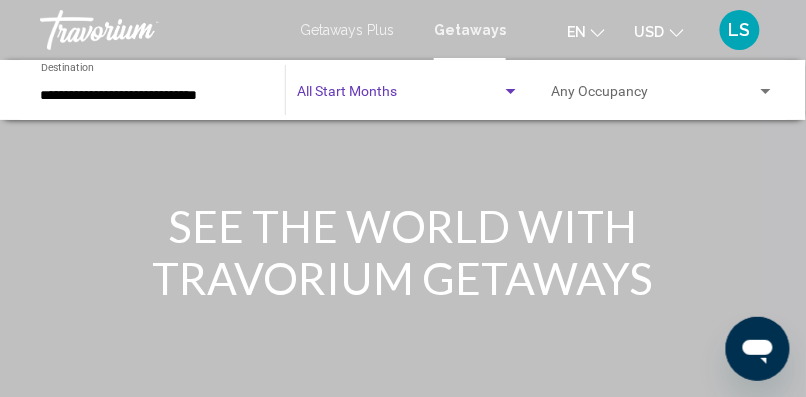 click at bounding box center (399, 96) 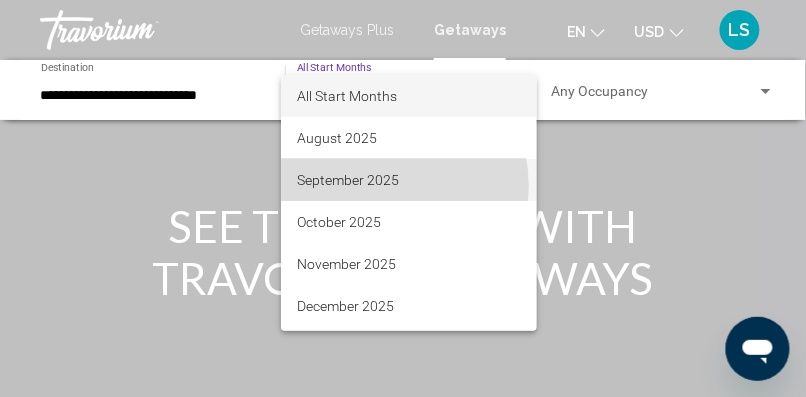 click on "September 2025" at bounding box center [409, 180] 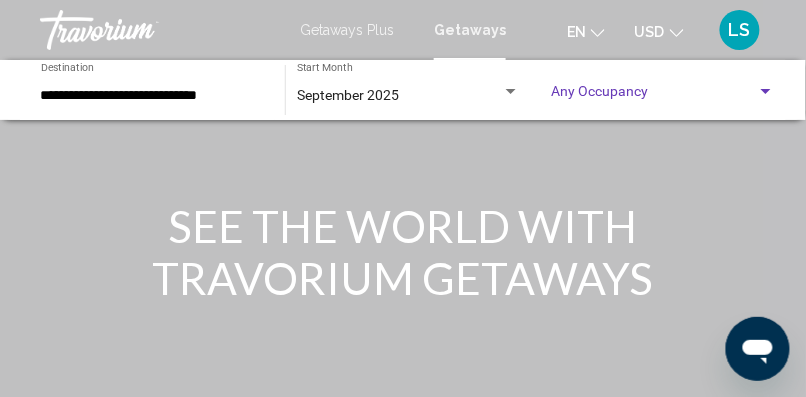 click at bounding box center [654, 96] 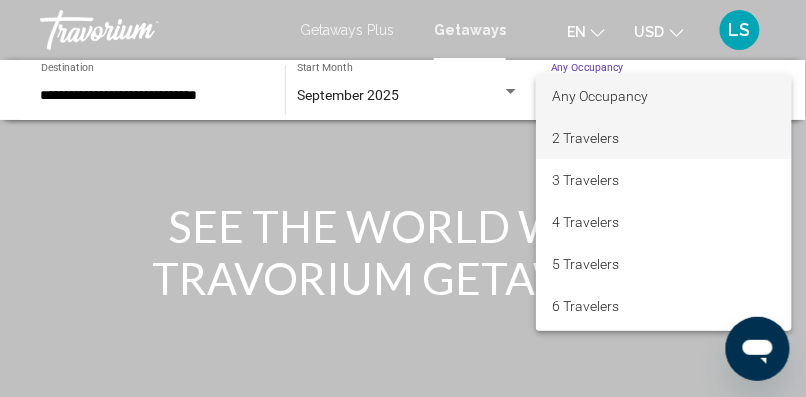 click on "2 Travelers" at bounding box center (664, 138) 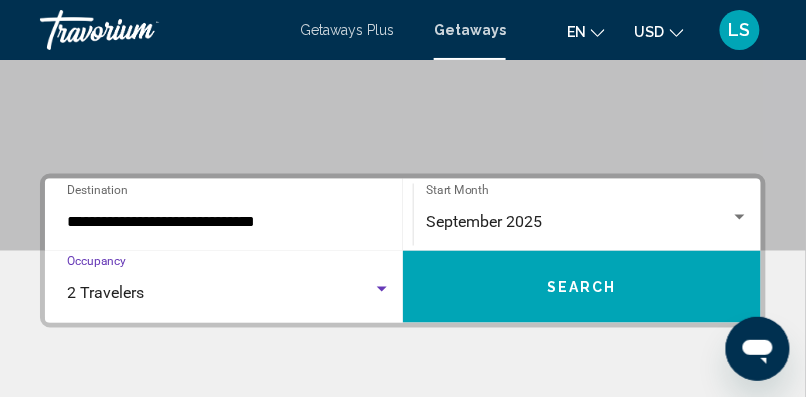 scroll, scrollTop: 350, scrollLeft: 0, axis: vertical 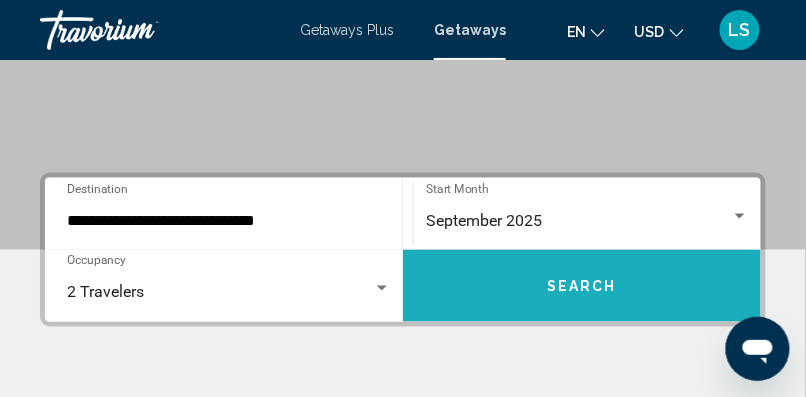 click on "Search" at bounding box center (582, 286) 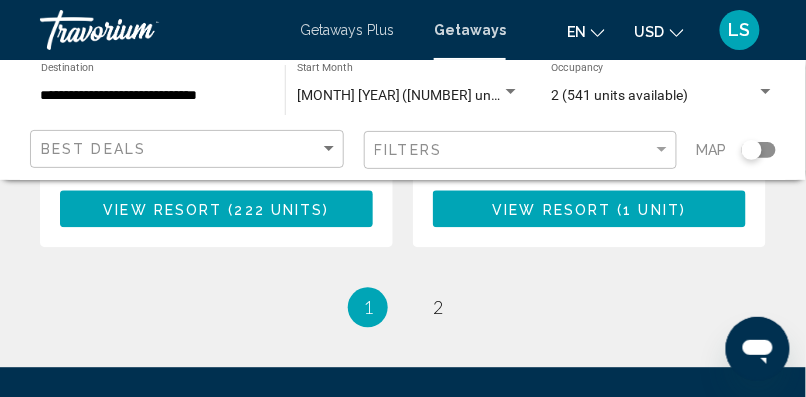 scroll, scrollTop: 4218, scrollLeft: 0, axis: vertical 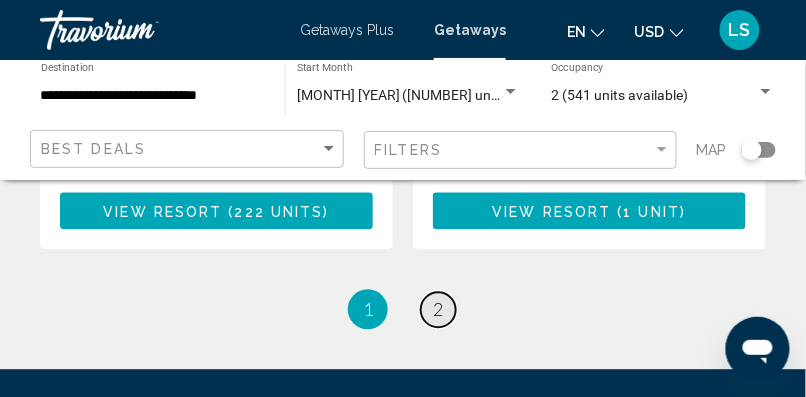 click on "page  2" at bounding box center [438, 310] 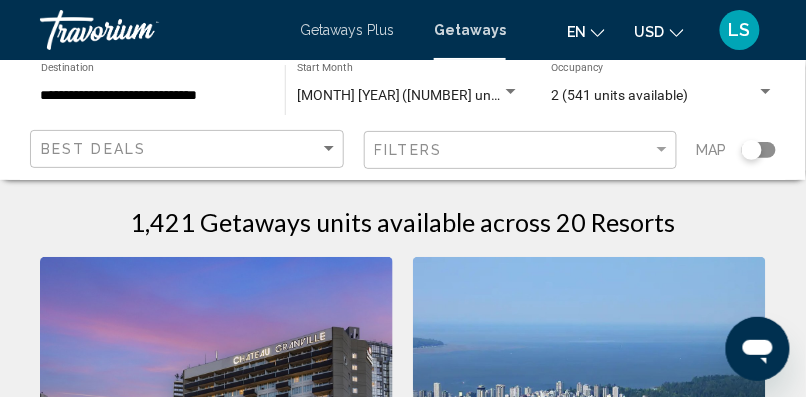 scroll, scrollTop: 0, scrollLeft: 0, axis: both 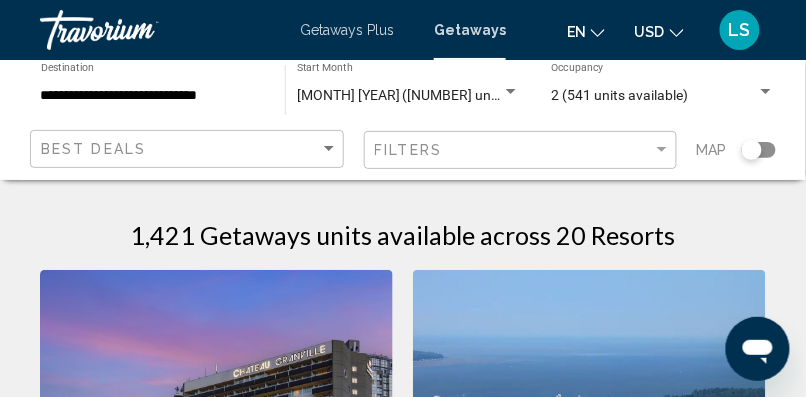 click on "**********" 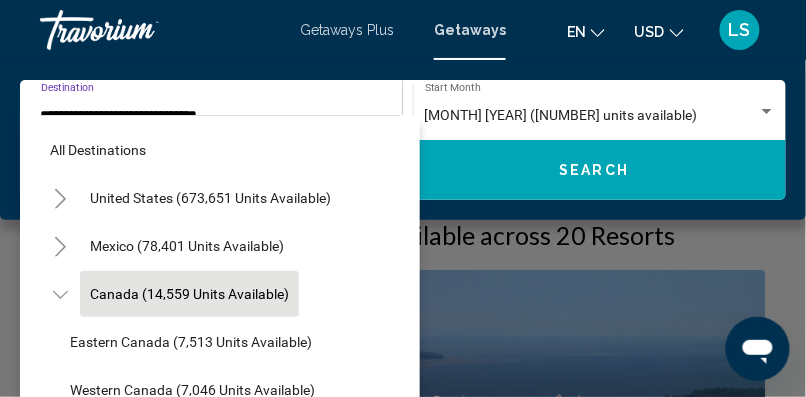 scroll, scrollTop: 28, scrollLeft: 0, axis: vertical 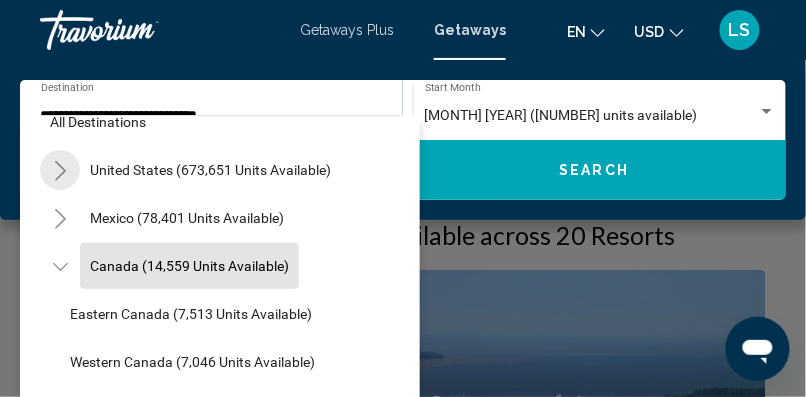 click 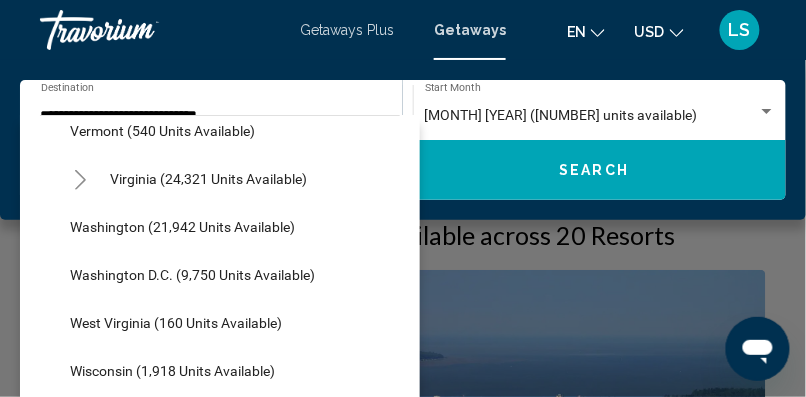 scroll, scrollTop: 1988, scrollLeft: 0, axis: vertical 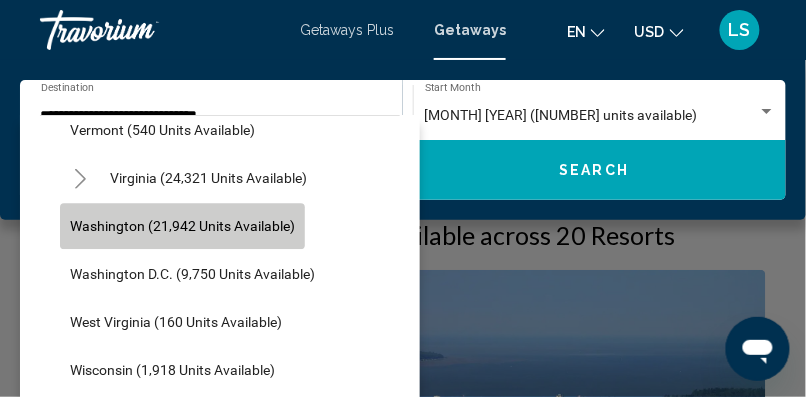 click on "Washington (21,942 units available)" 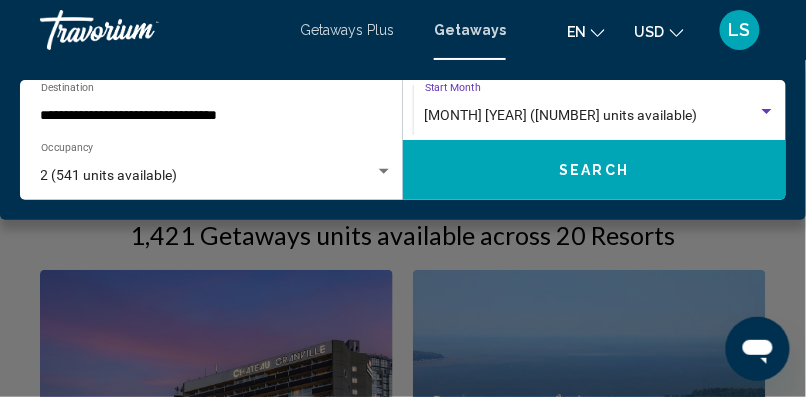 click on "[MONTH] [YEAR] ([NUMBER] units available)" at bounding box center [561, 115] 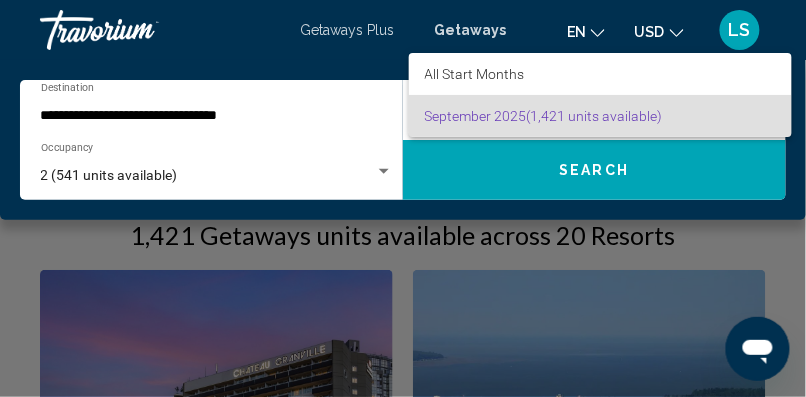 click at bounding box center [403, 198] 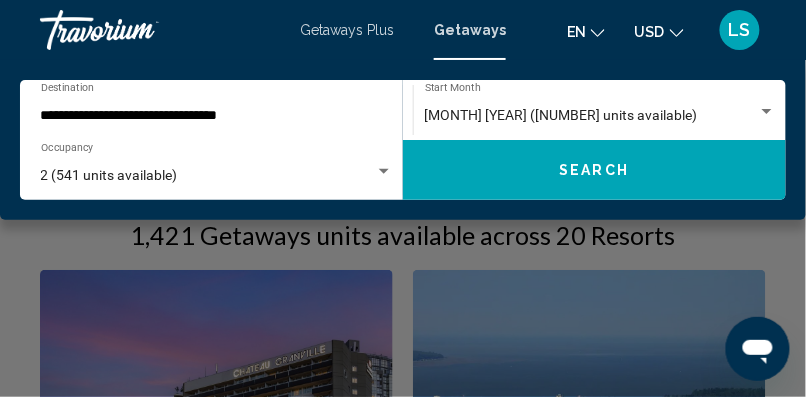 click on "Getaways" at bounding box center (470, 30) 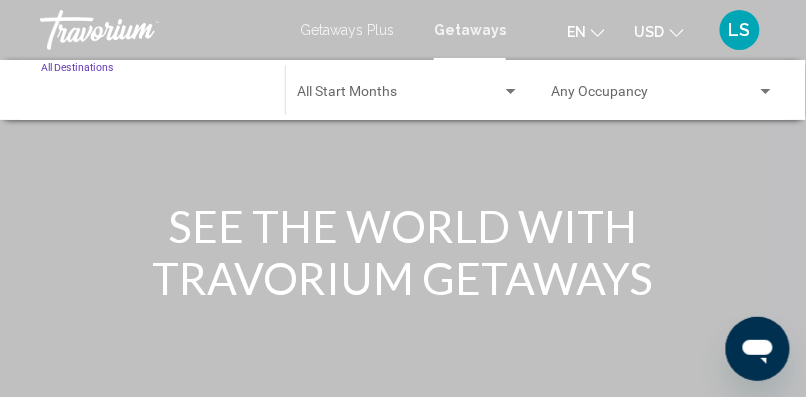 click on "Destination All Destinations" at bounding box center [153, 96] 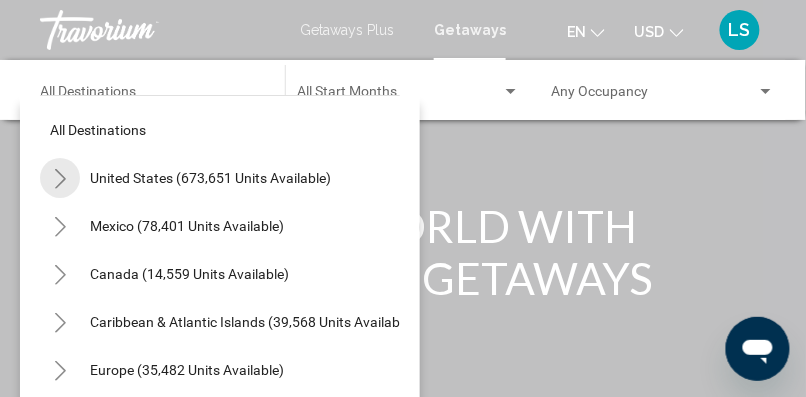 click 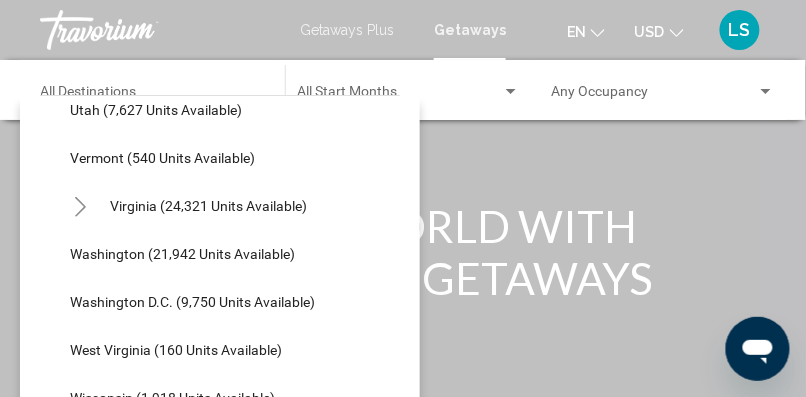 scroll, scrollTop: 1941, scrollLeft: 0, axis: vertical 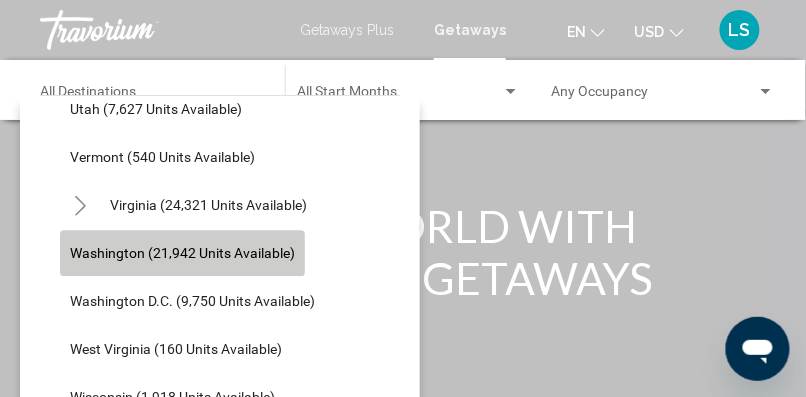 click on "Washington (21,942 units available)" 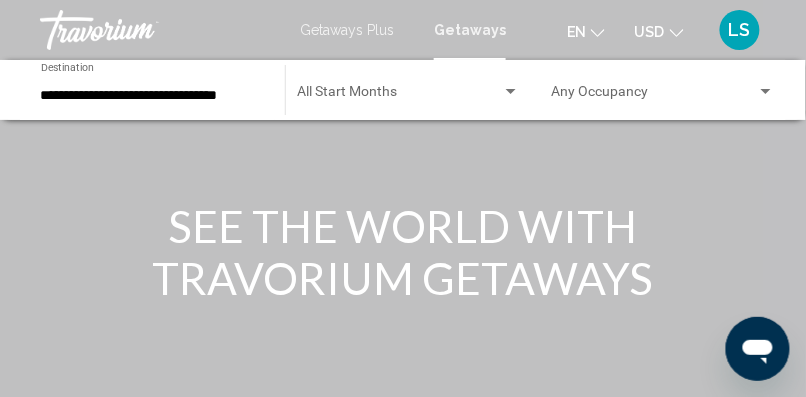 click on "Start Month All Start Months" 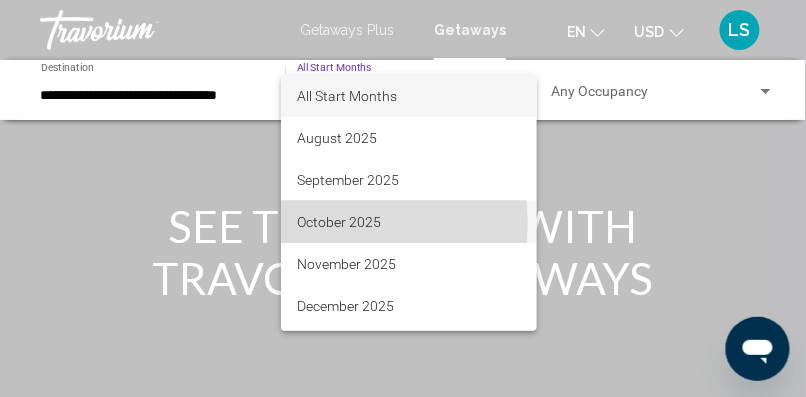 click on "October 2025" at bounding box center [409, 222] 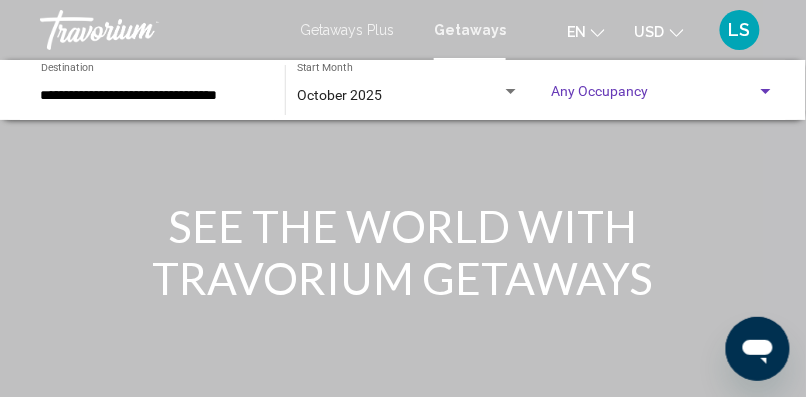 click at bounding box center (654, 96) 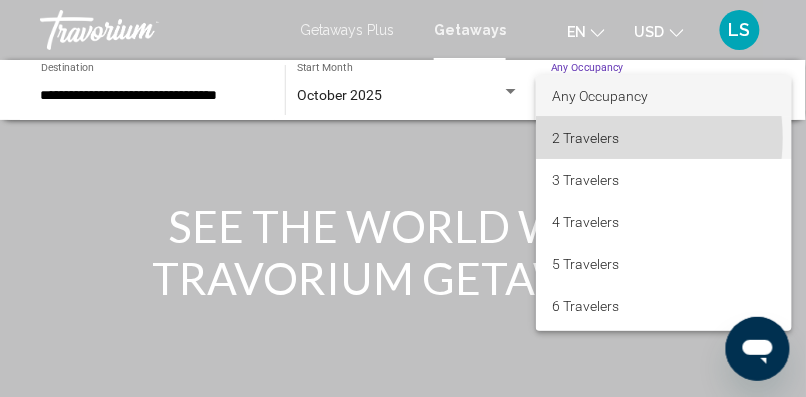 click on "2 Travelers" at bounding box center (664, 138) 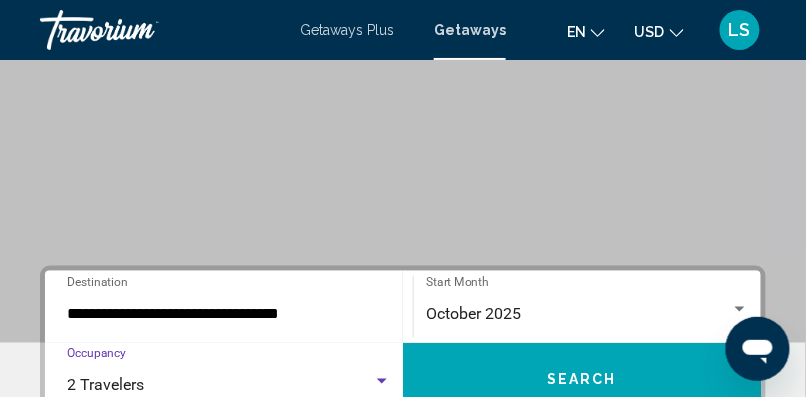 scroll, scrollTop: 306, scrollLeft: 0, axis: vertical 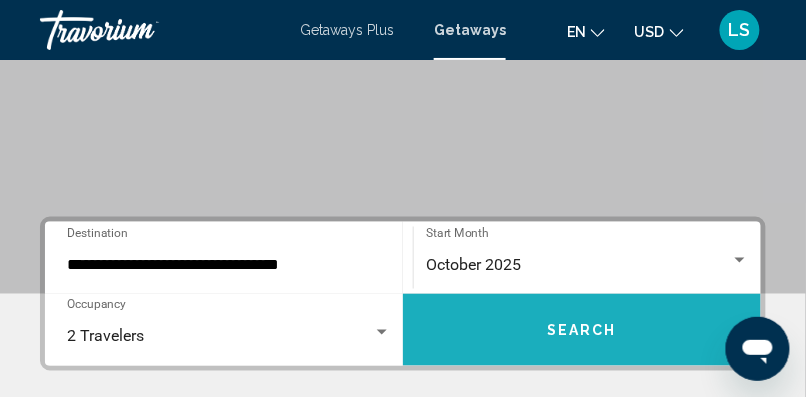 click on "Search" at bounding box center [582, 331] 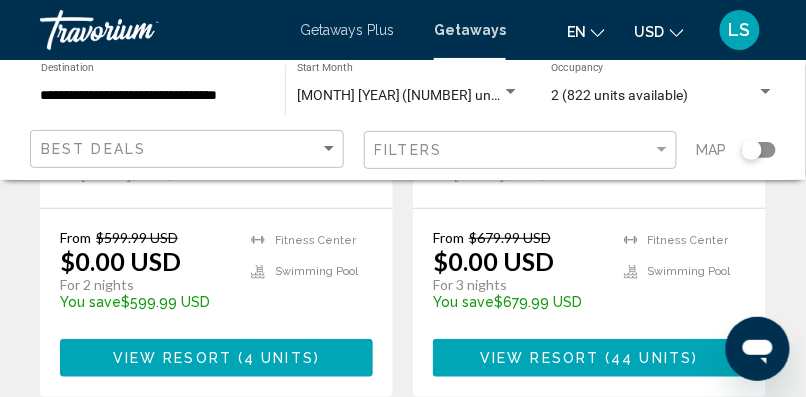 scroll, scrollTop: 1264, scrollLeft: 0, axis: vertical 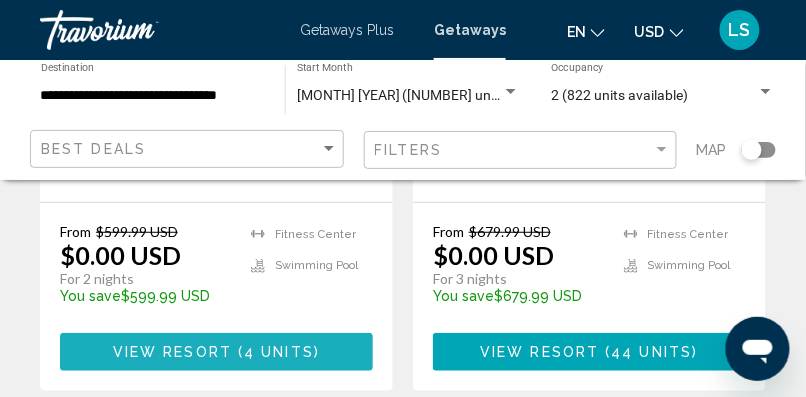 click on "4 units" at bounding box center [279, 353] 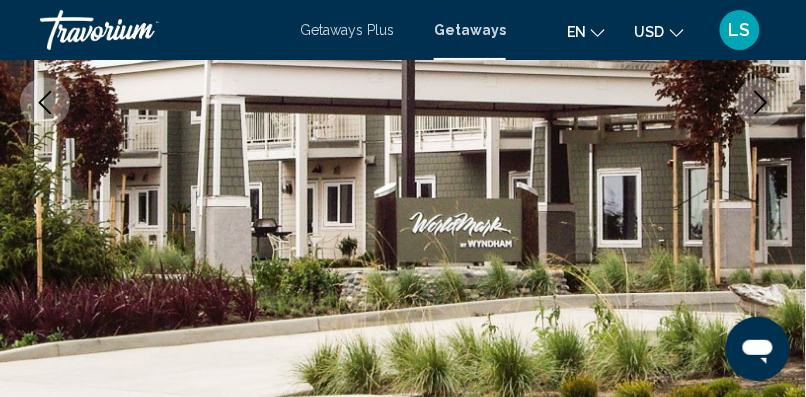 scroll, scrollTop: 404, scrollLeft: 0, axis: vertical 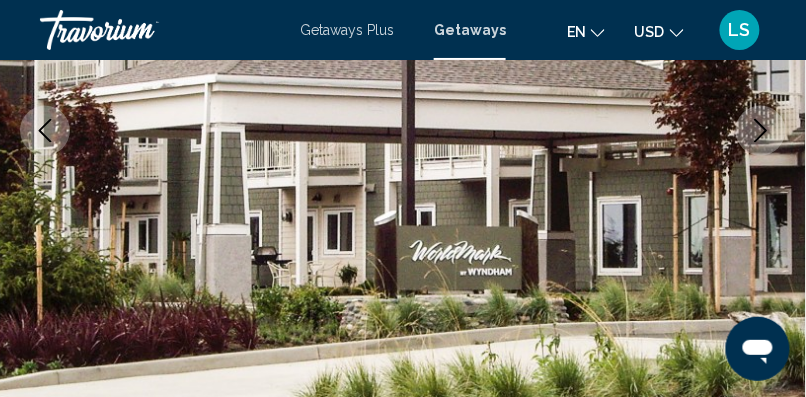 click on "Getaways" at bounding box center (470, 30) 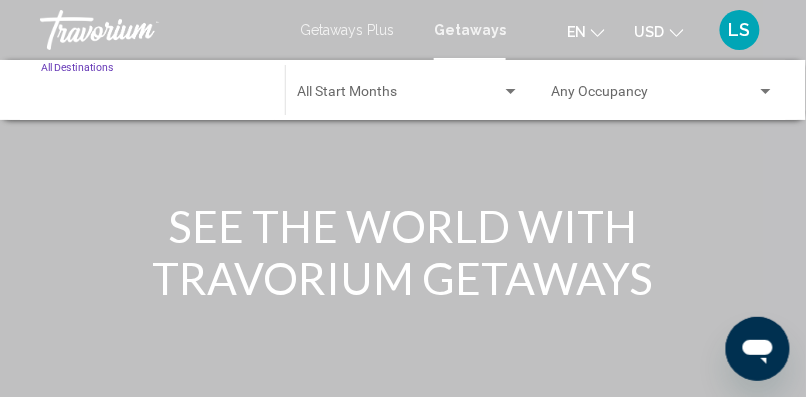 click on "Destination All Destinations" at bounding box center [153, 96] 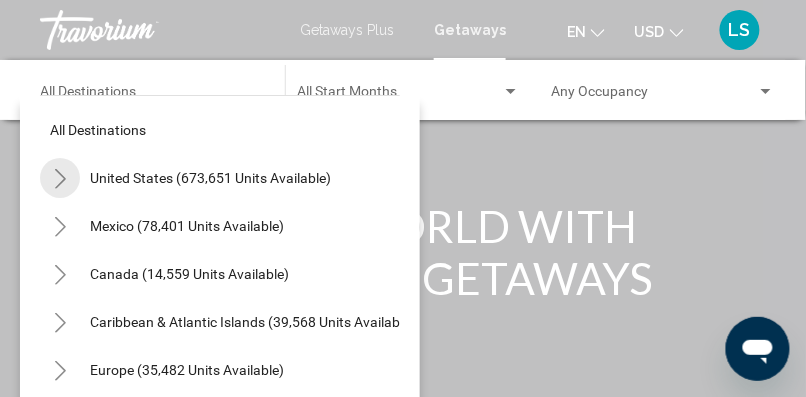 click 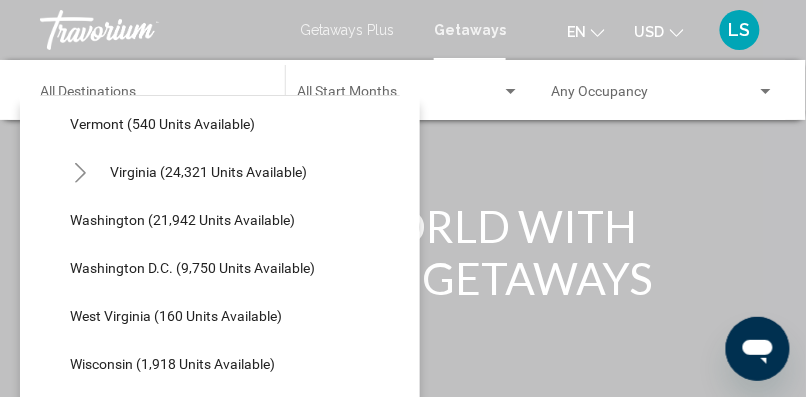 scroll, scrollTop: 1975, scrollLeft: 0, axis: vertical 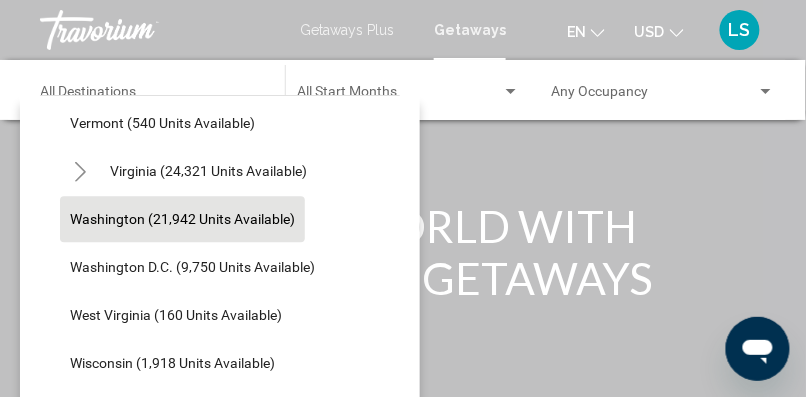 click on "Washington (21,942 units available)" 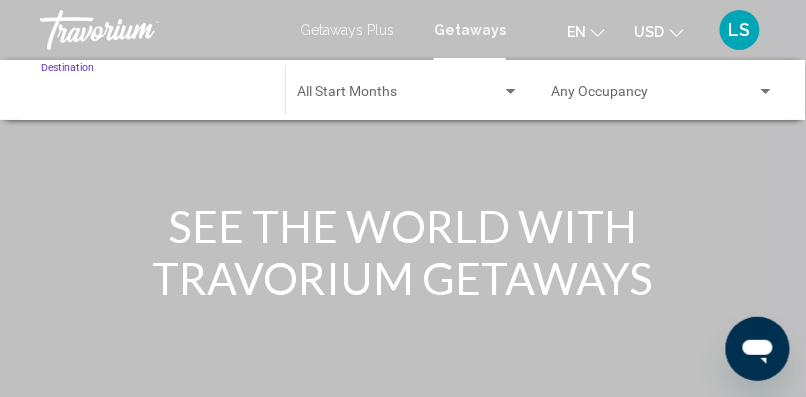 type on "**********" 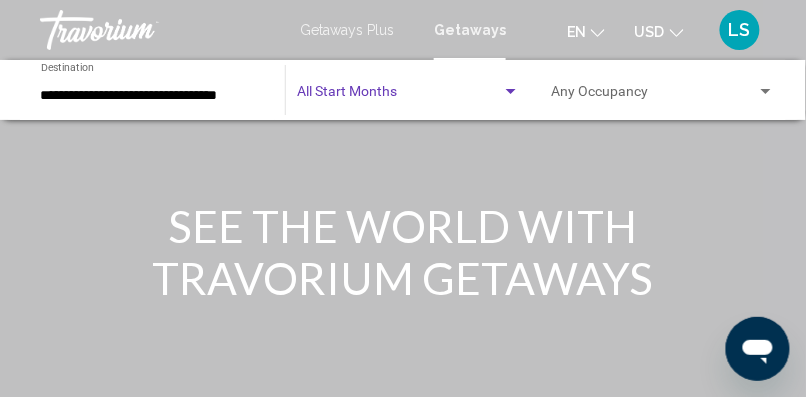 click at bounding box center [399, 96] 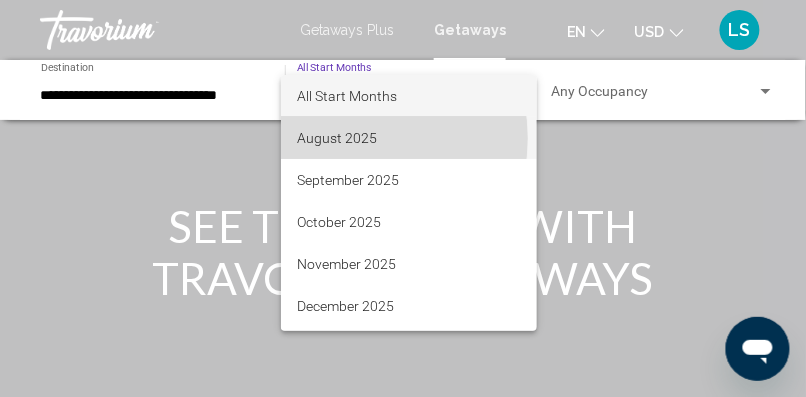 click on "August 2025" at bounding box center [409, 138] 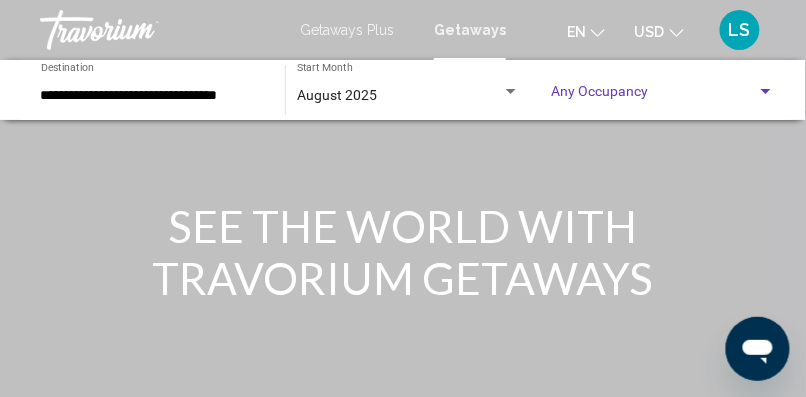 click at bounding box center (654, 96) 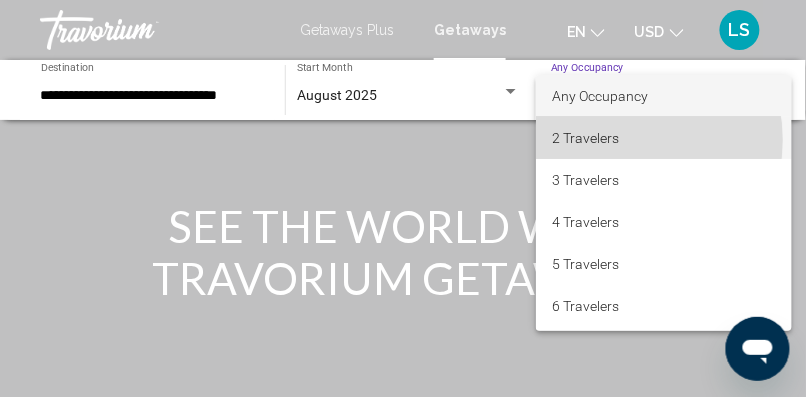 click on "2 Travelers" at bounding box center [664, 138] 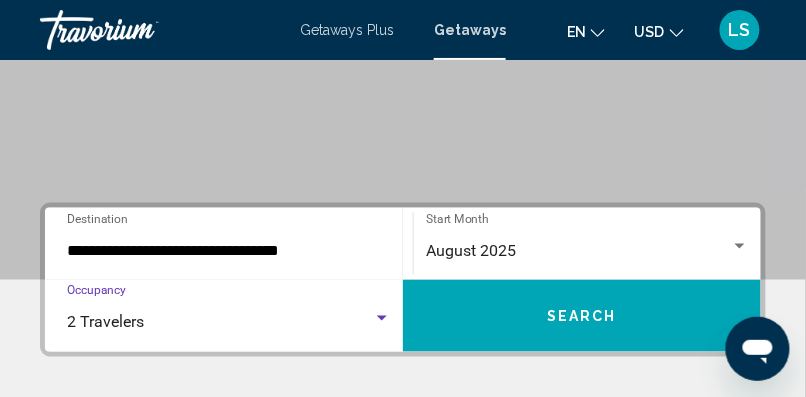 scroll, scrollTop: 322, scrollLeft: 0, axis: vertical 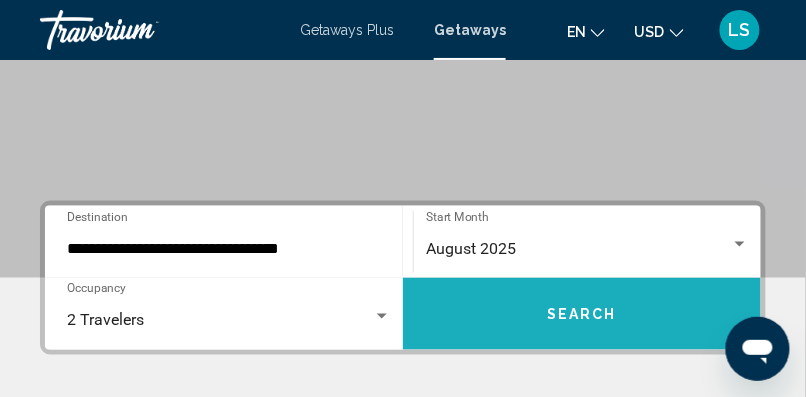 click on "Search" at bounding box center [582, 315] 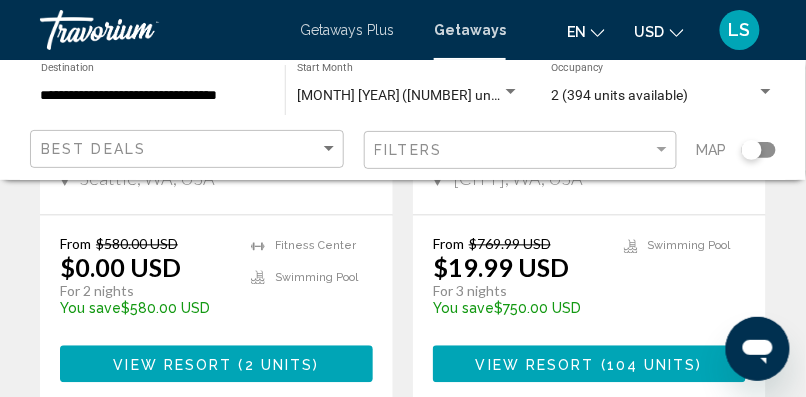 scroll, scrollTop: 544, scrollLeft: 0, axis: vertical 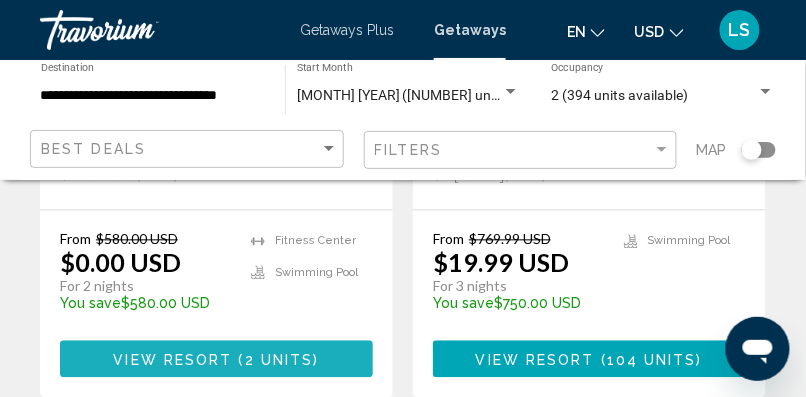 click on "View Resort    ( 2 units )" at bounding box center (216, 359) 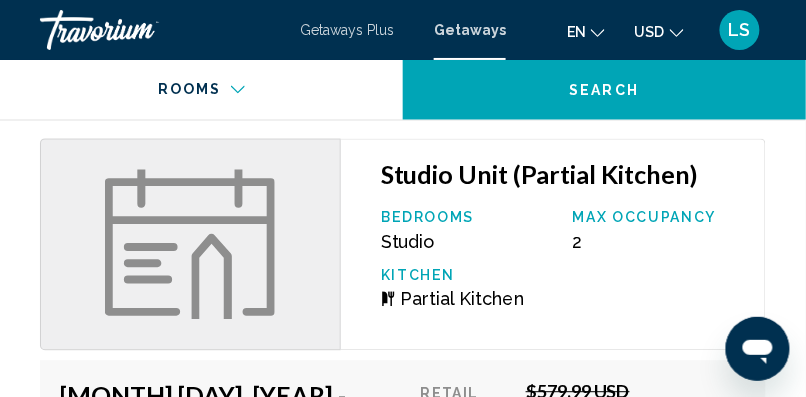 scroll, scrollTop: 2984, scrollLeft: 0, axis: vertical 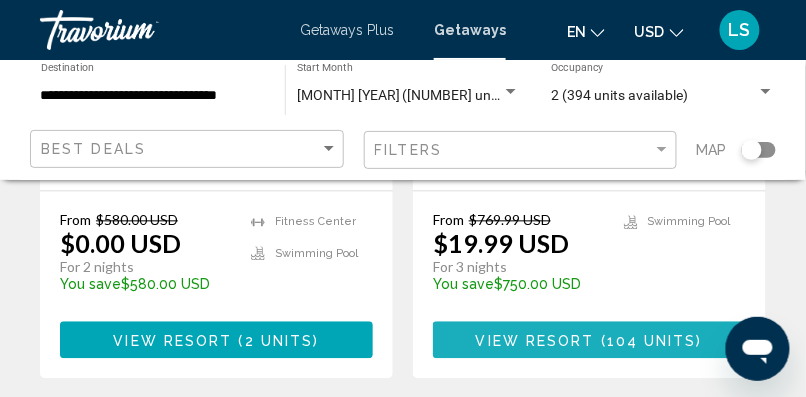 click on "104 units" at bounding box center [652, 341] 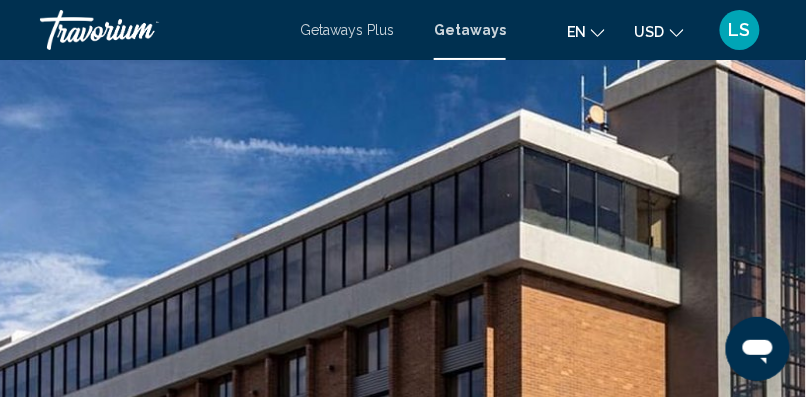 scroll, scrollTop: 0, scrollLeft: 0, axis: both 